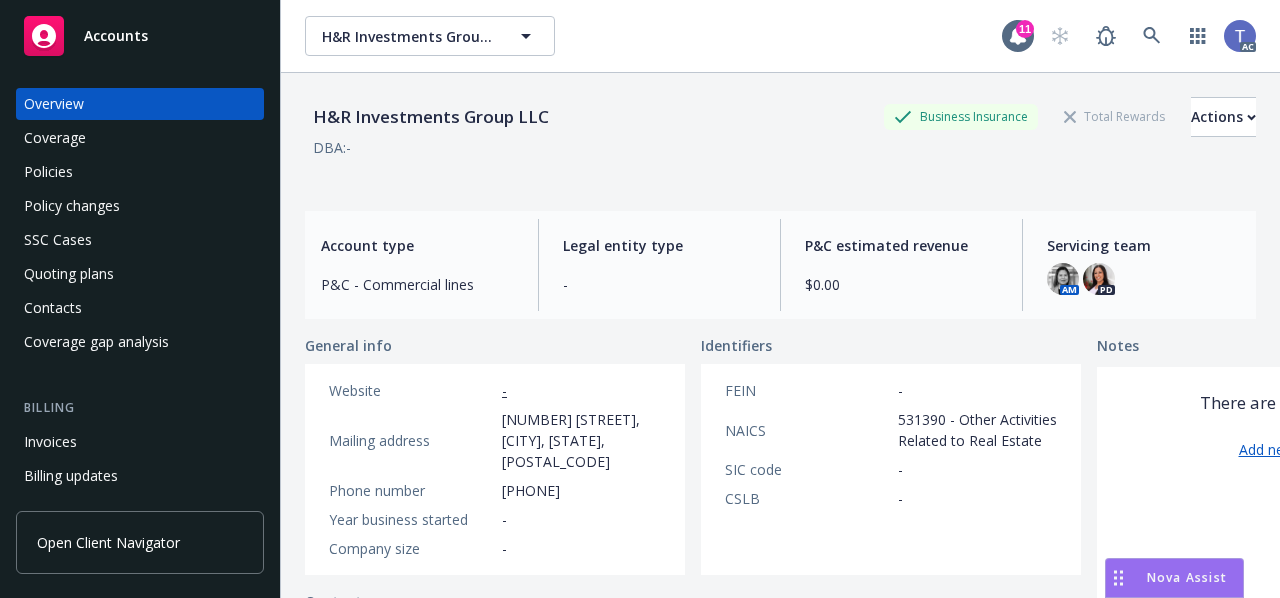 scroll, scrollTop: 0, scrollLeft: 0, axis: both 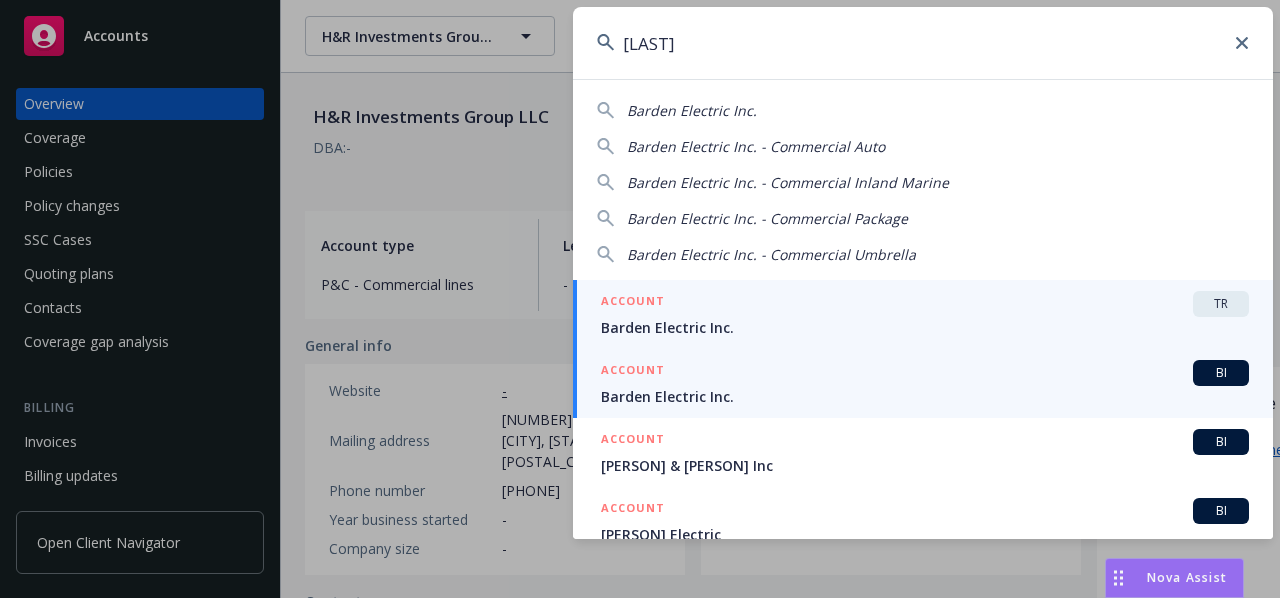 type on "[LAST]" 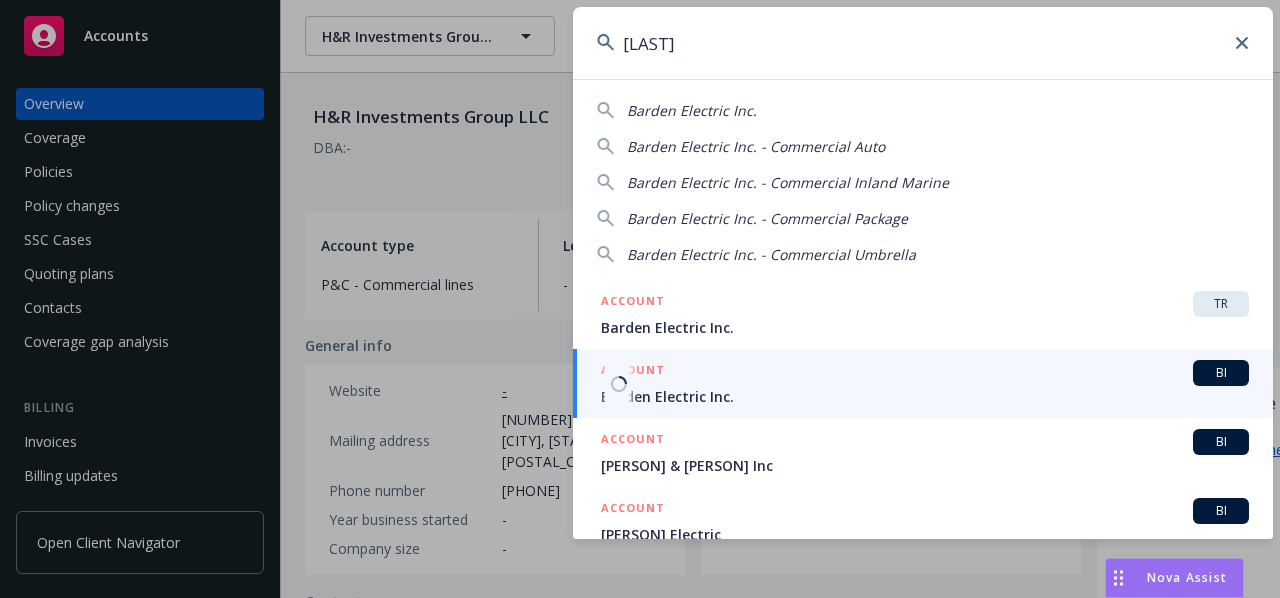 click on "ACCOUNT BI" at bounding box center [925, 373] 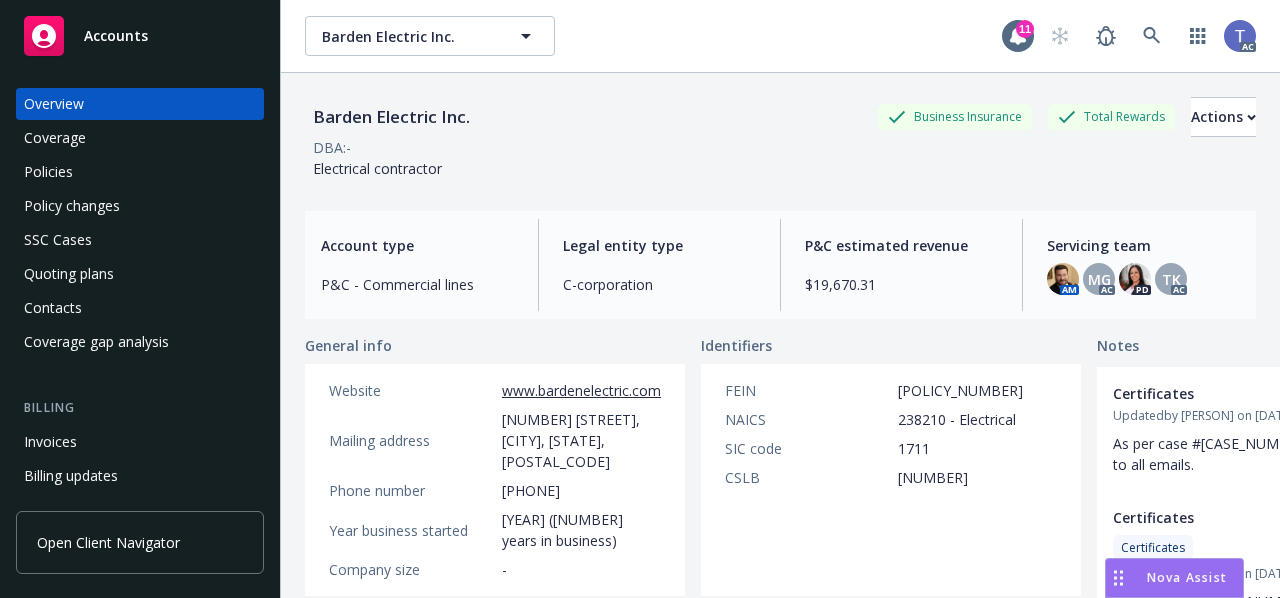 click on "Policies" at bounding box center (48, 172) 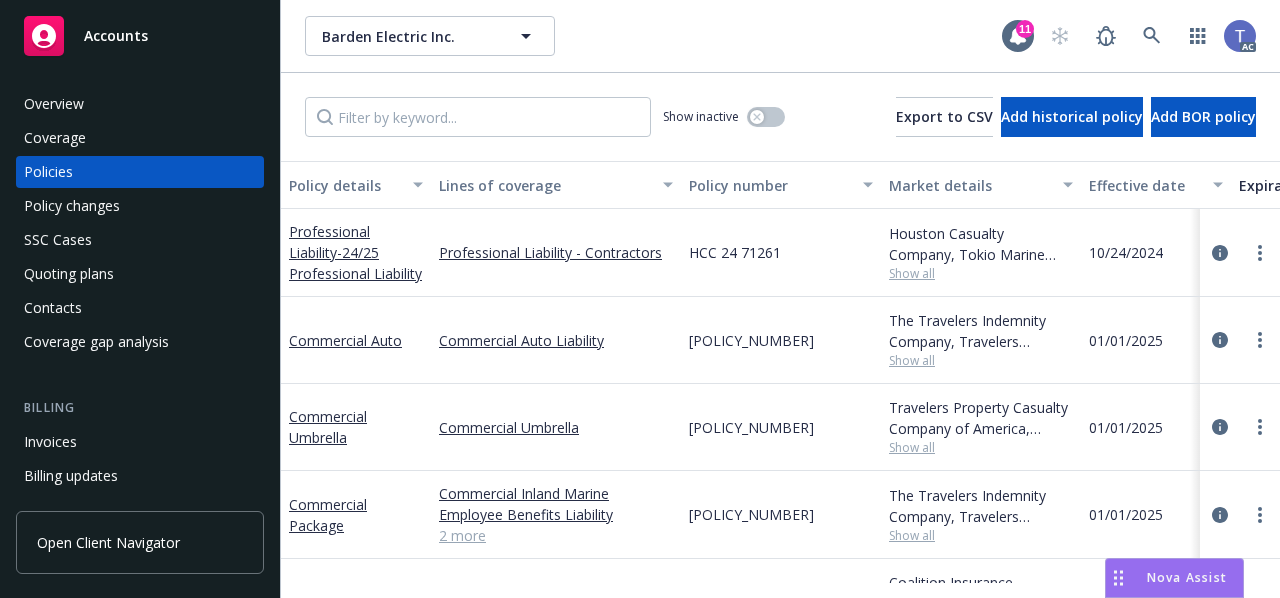 click on "Quoting plans" at bounding box center [69, 274] 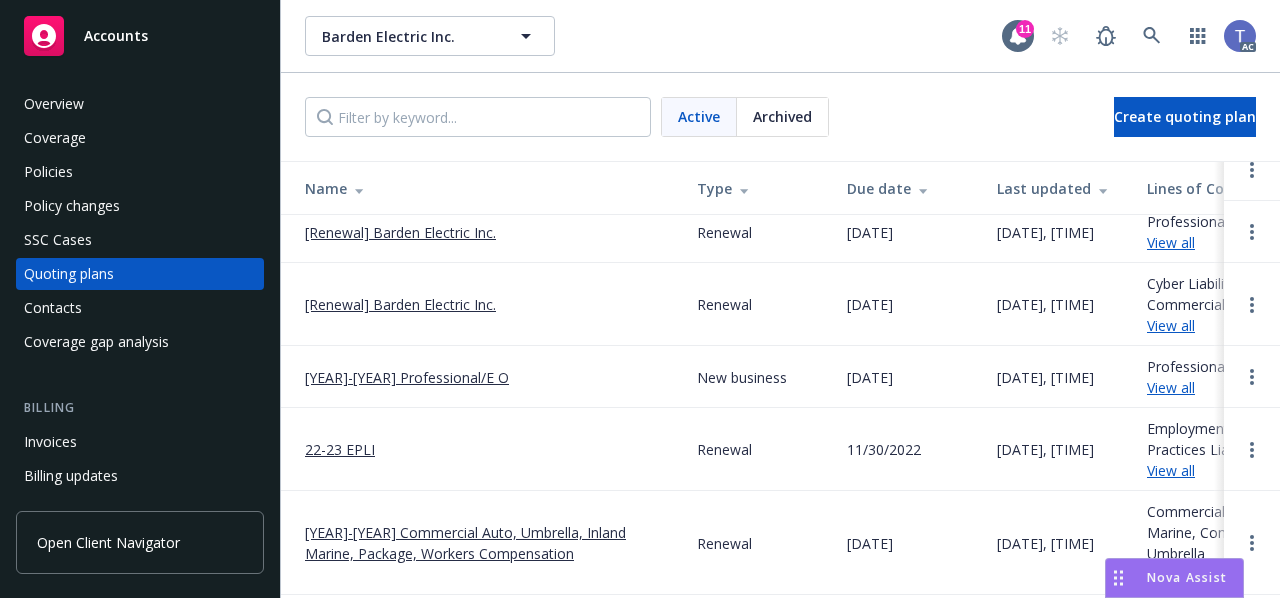 scroll, scrollTop: 0, scrollLeft: 0, axis: both 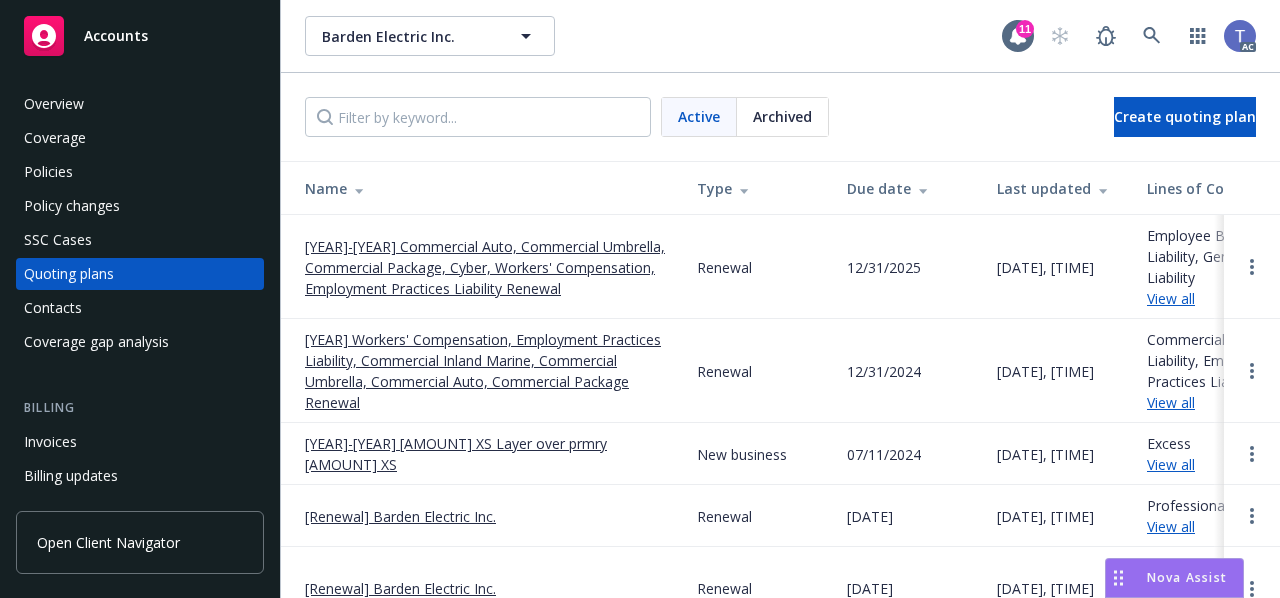 click on "Policies" at bounding box center (48, 172) 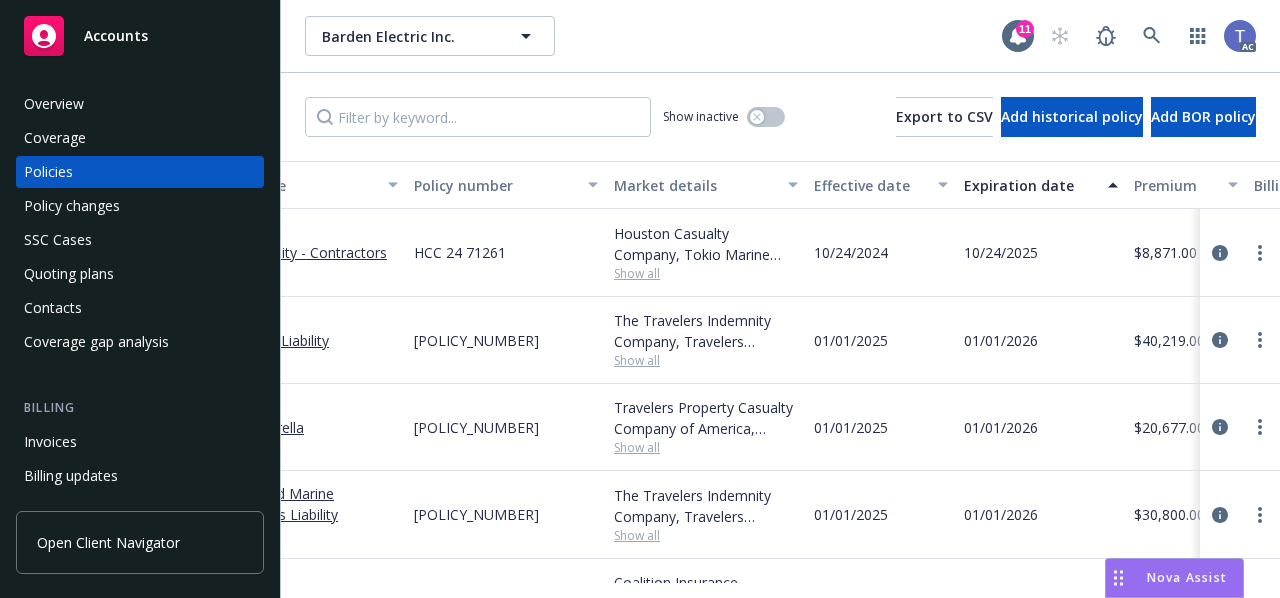 scroll, scrollTop: 0, scrollLeft: 0, axis: both 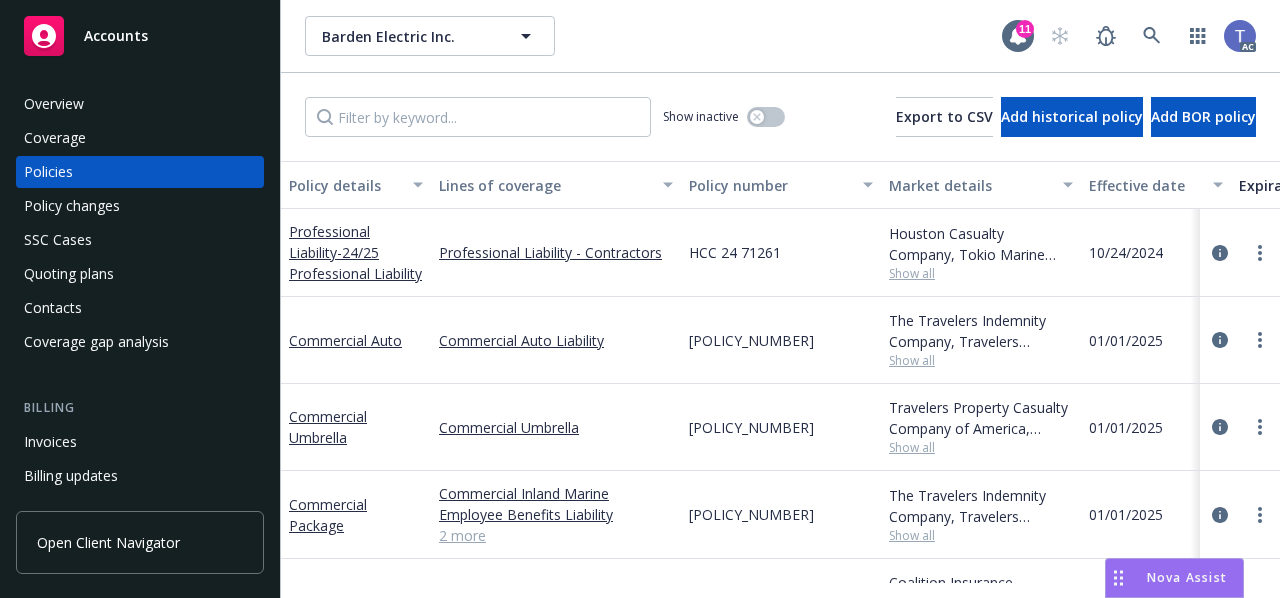 click on "Quoting plans" at bounding box center [69, 274] 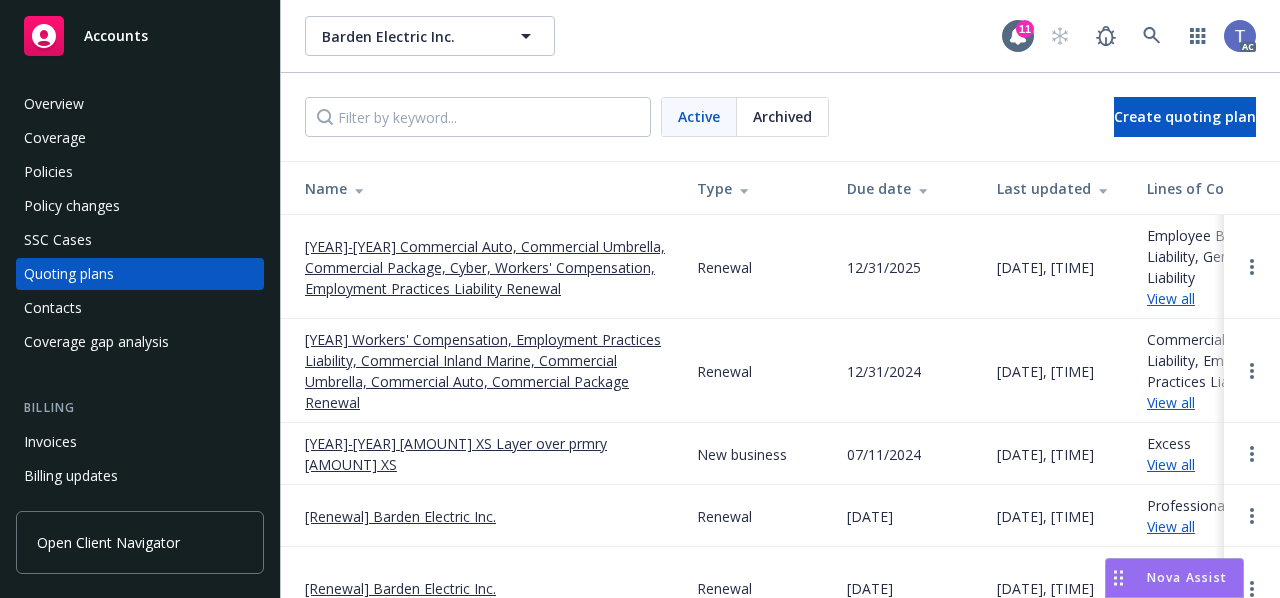 click on "Archived" at bounding box center (782, 116) 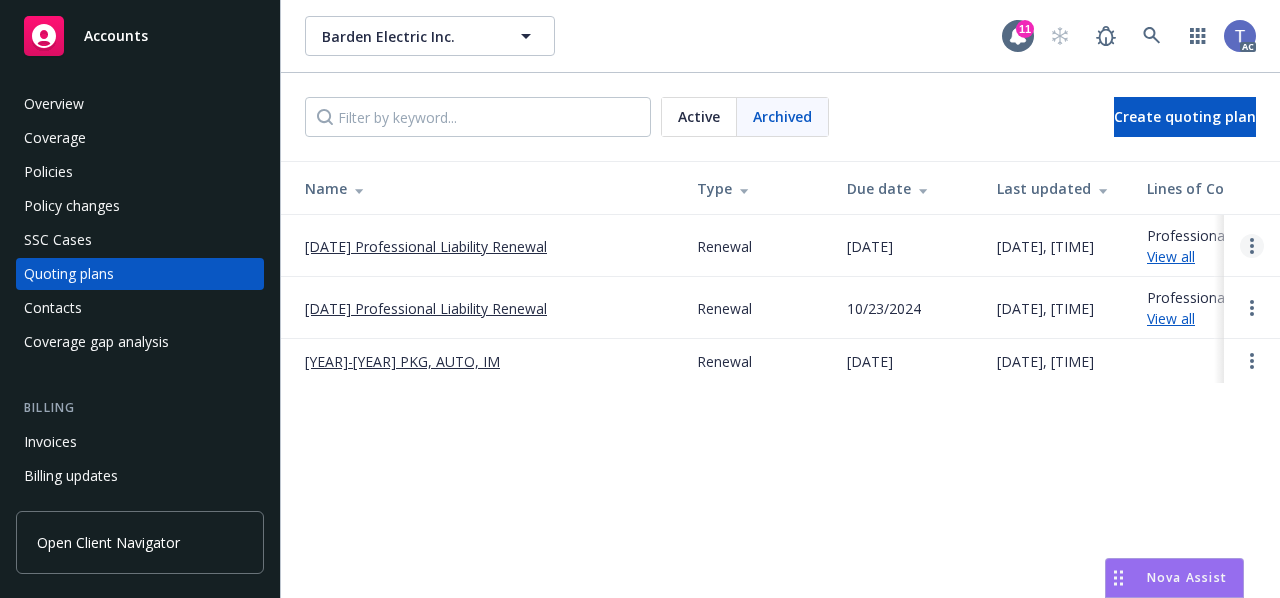 click 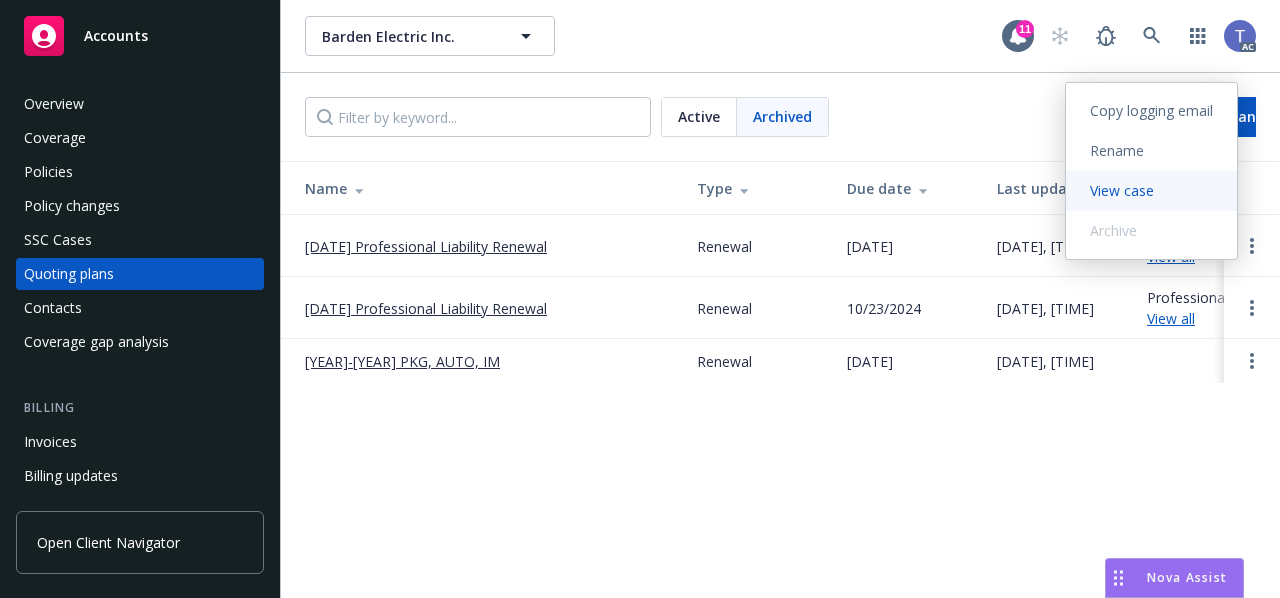 click on "View case" at bounding box center [1122, 190] 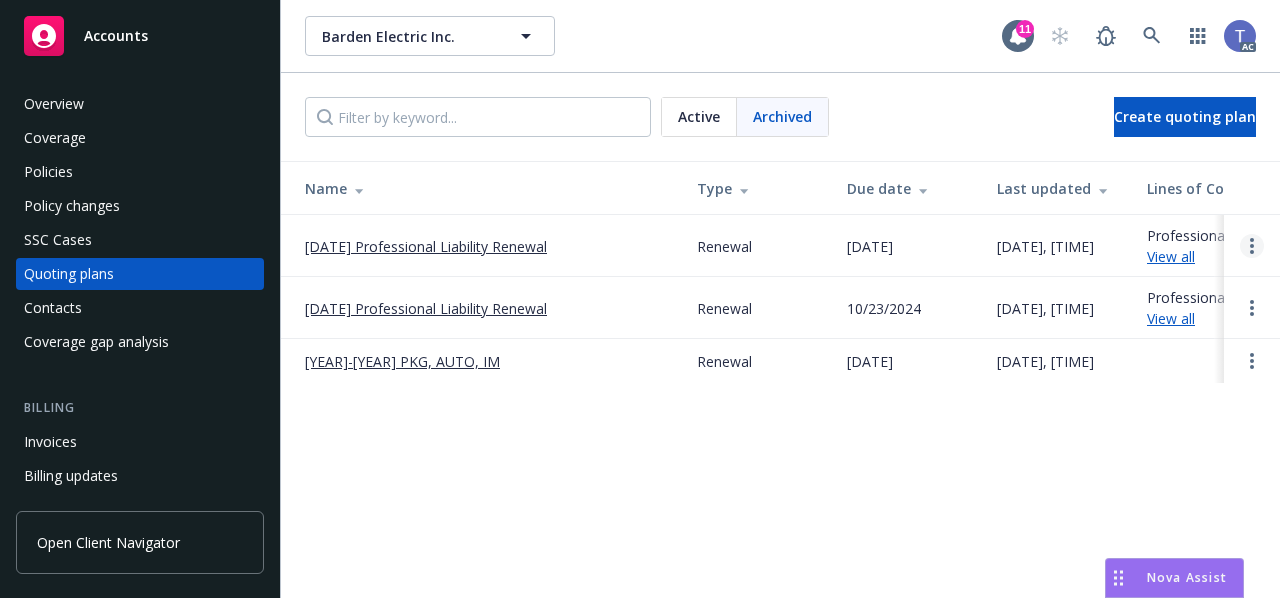 drag, startPoint x: 1264, startPoint y: 252, endPoint x: 1250, endPoint y: 246, distance: 15.231546 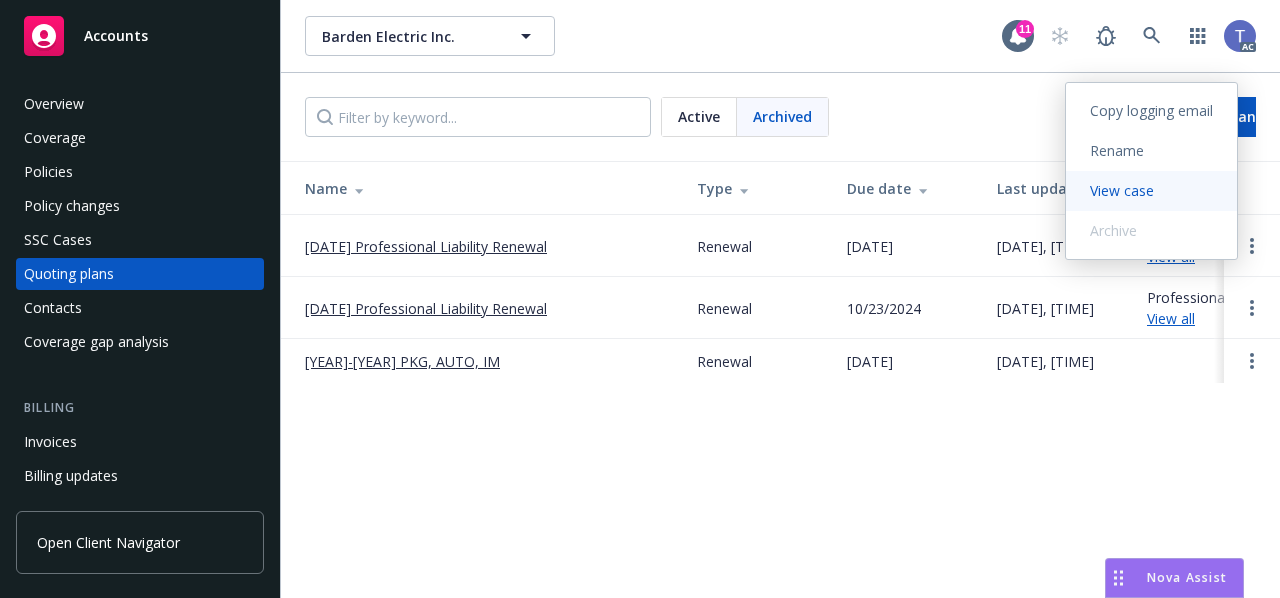 click on "View case" at bounding box center [1151, 191] 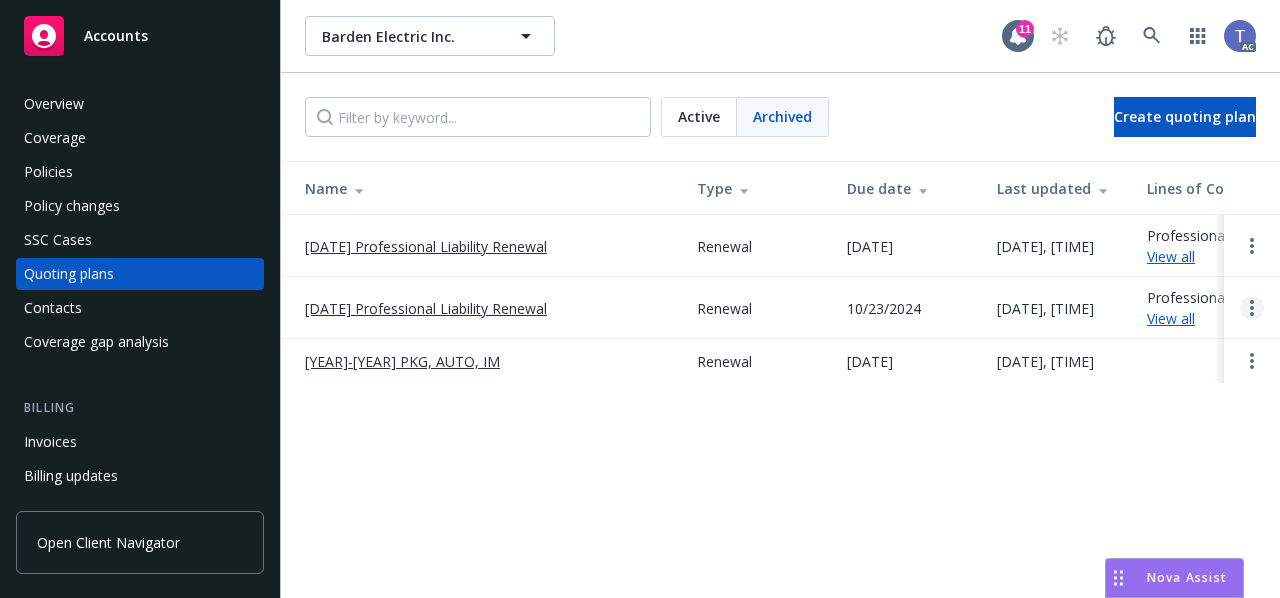 click at bounding box center (1252, 308) 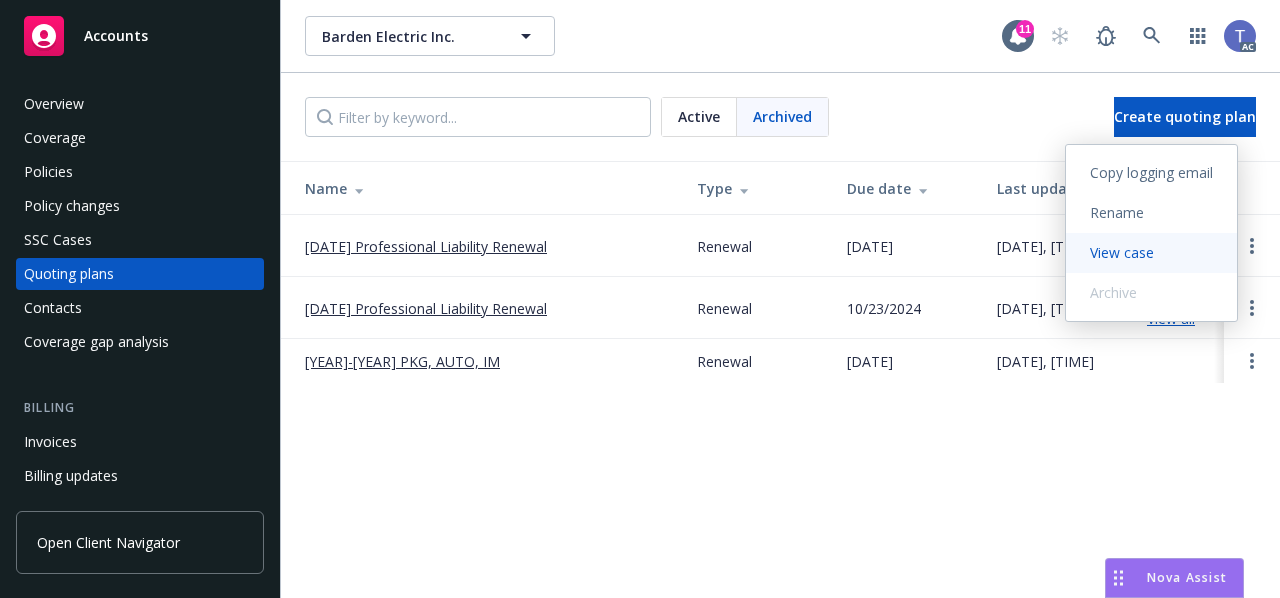 click on "View case" at bounding box center (1122, 252) 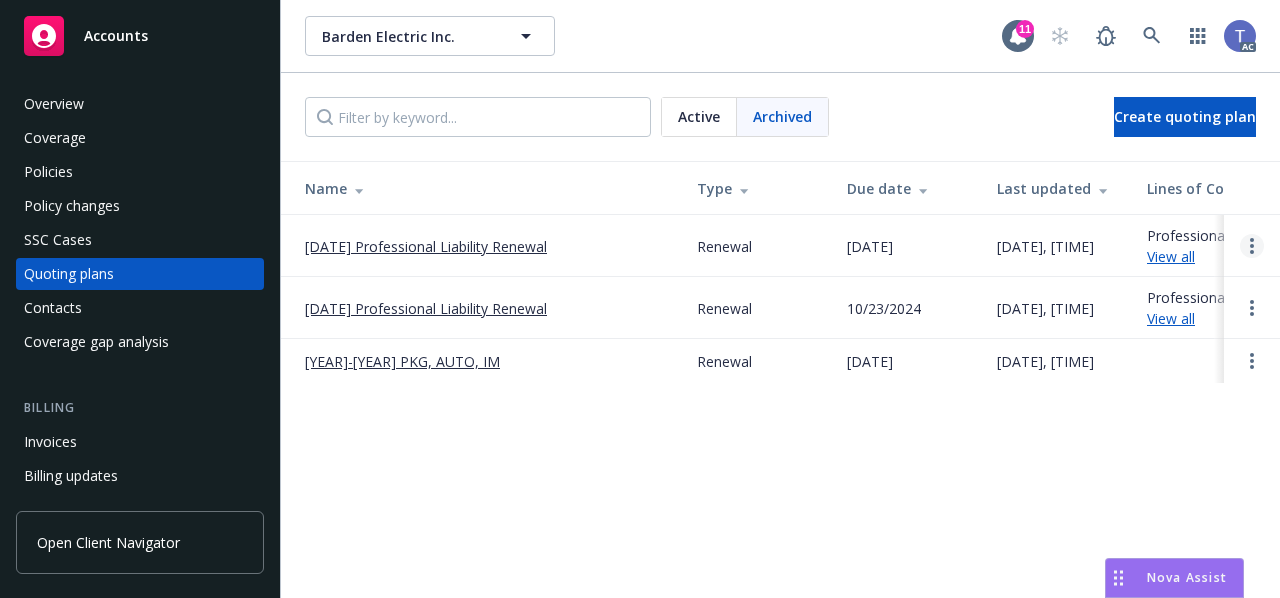 click at bounding box center (1252, 246) 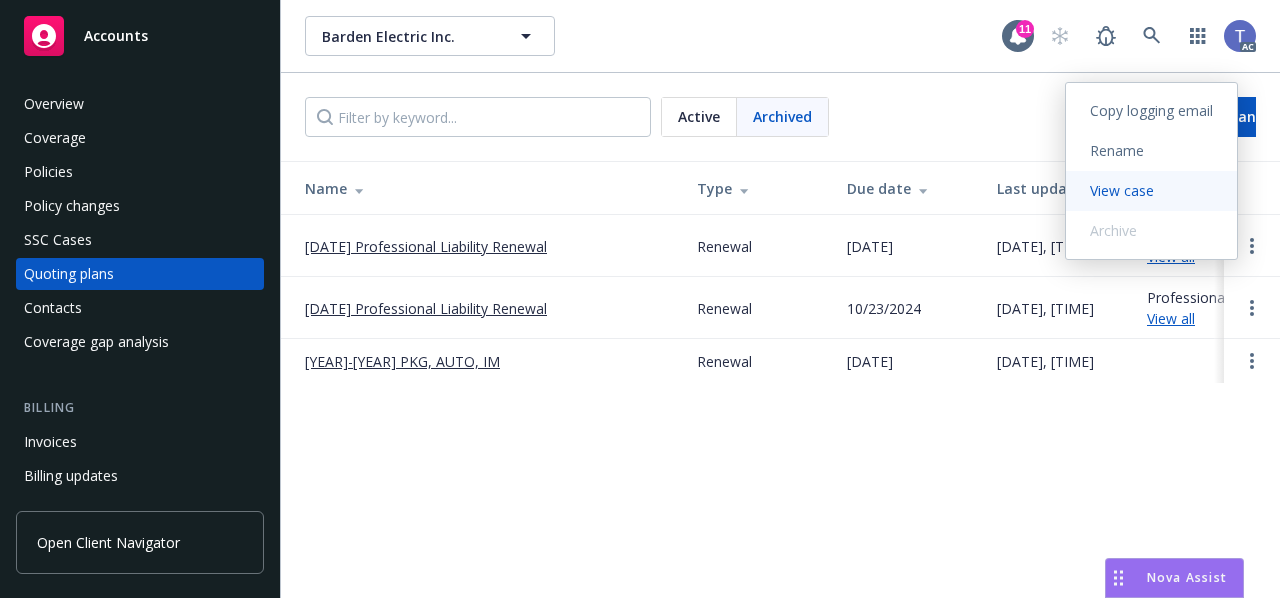 click on "View case" at bounding box center [1151, 191] 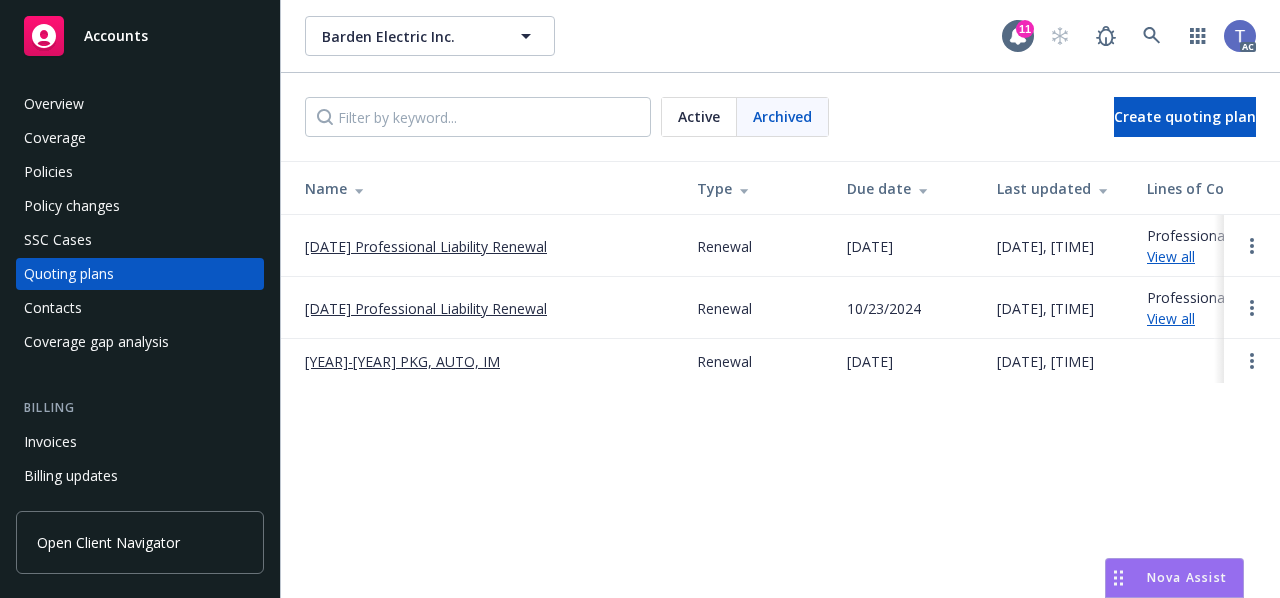 click on "[DATE] Professional Liability Renewal" at bounding box center (426, 246) 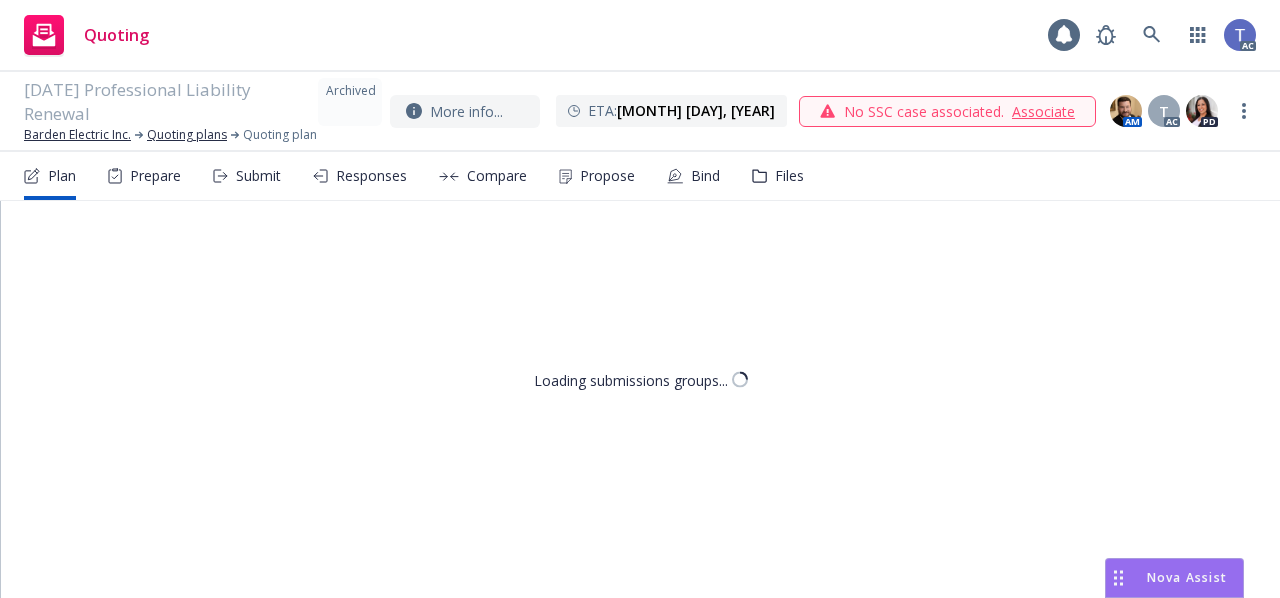 scroll, scrollTop: 0, scrollLeft: 0, axis: both 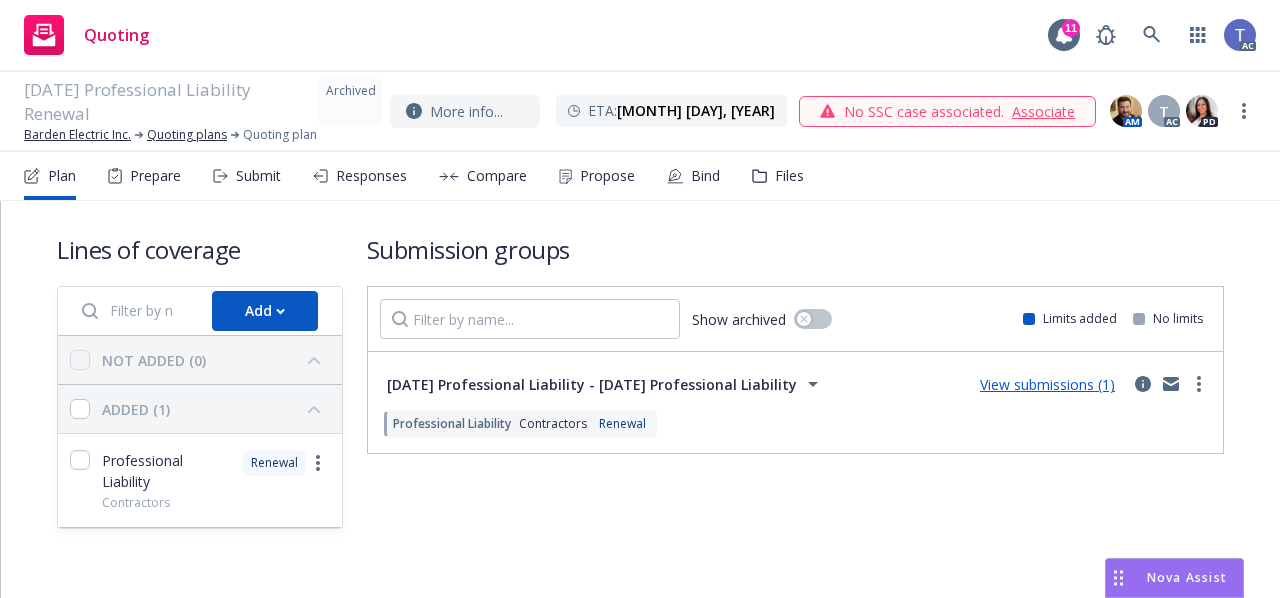 click on "Files" at bounding box center [778, 176] 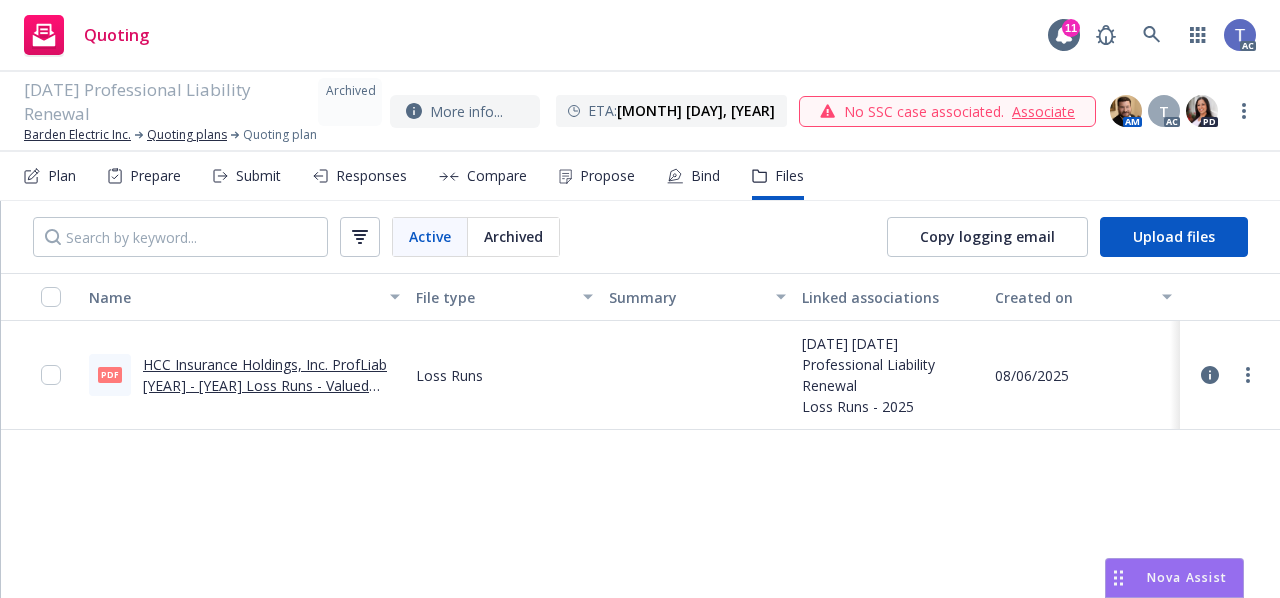click on "Name File type Summary Linked associations Created on pdf HCC Insurance Holdings, Inc. ProfLiab 2022 - 2025 Loss Runs - Valued 2025-08-05.pdf Loss Runs 25 10/24/25 Professional Liability Renewal Loss Runs - 2025 08/06/2025" at bounding box center [640, 435] 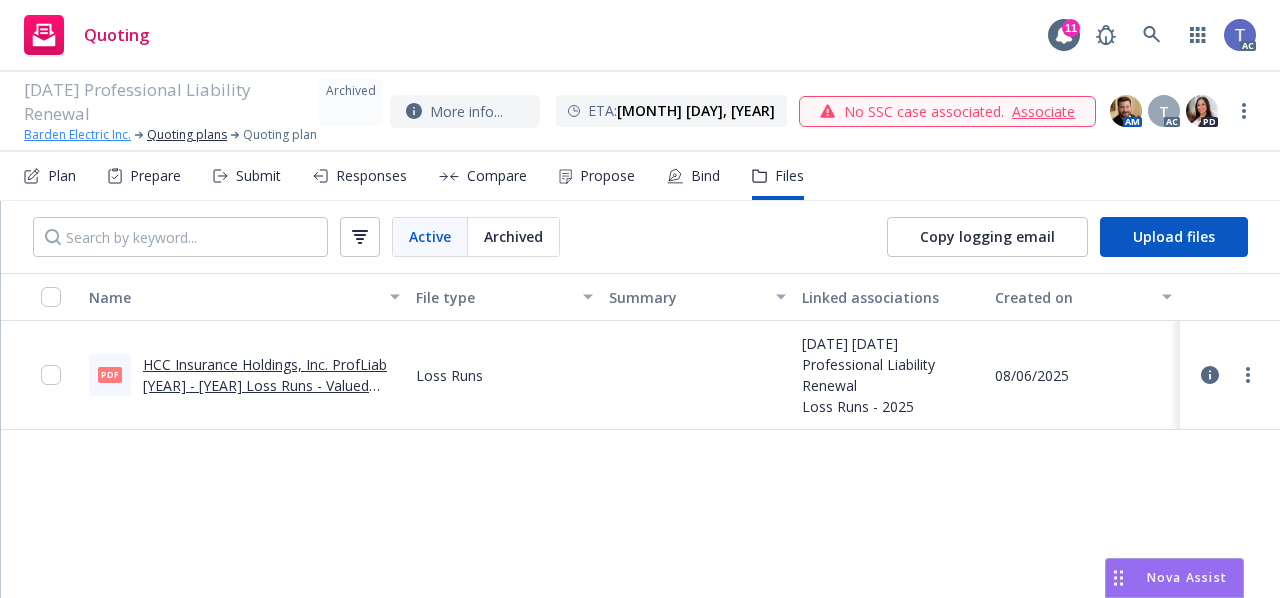 click on "Barden Electric Inc." at bounding box center (77, 135) 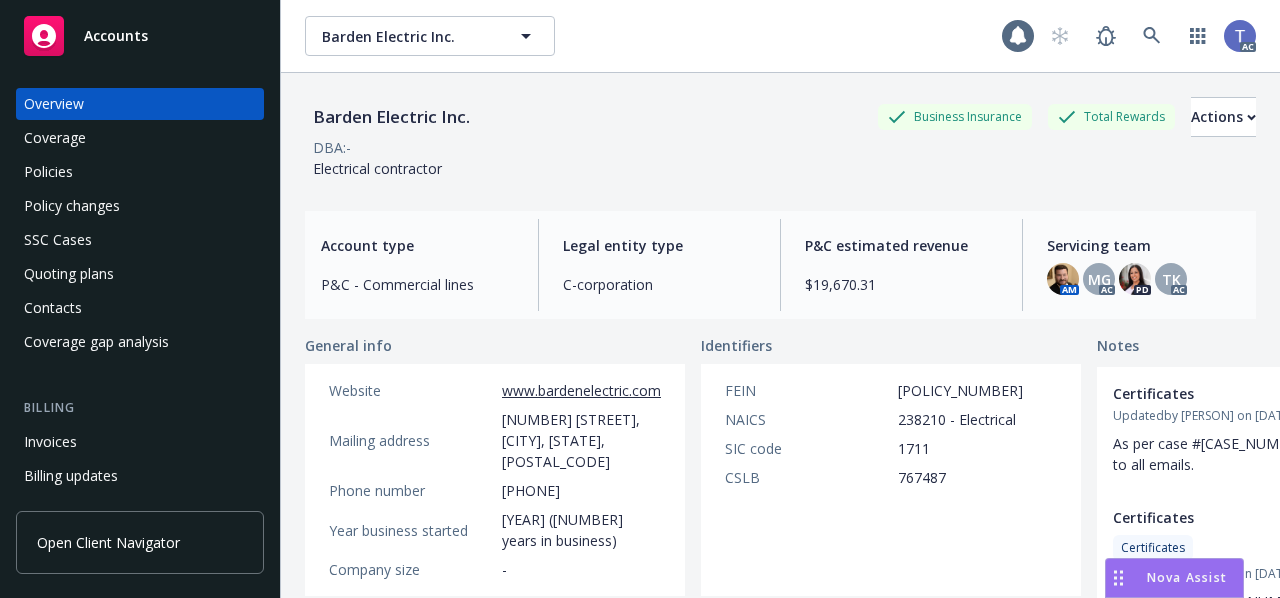 scroll, scrollTop: 0, scrollLeft: 0, axis: both 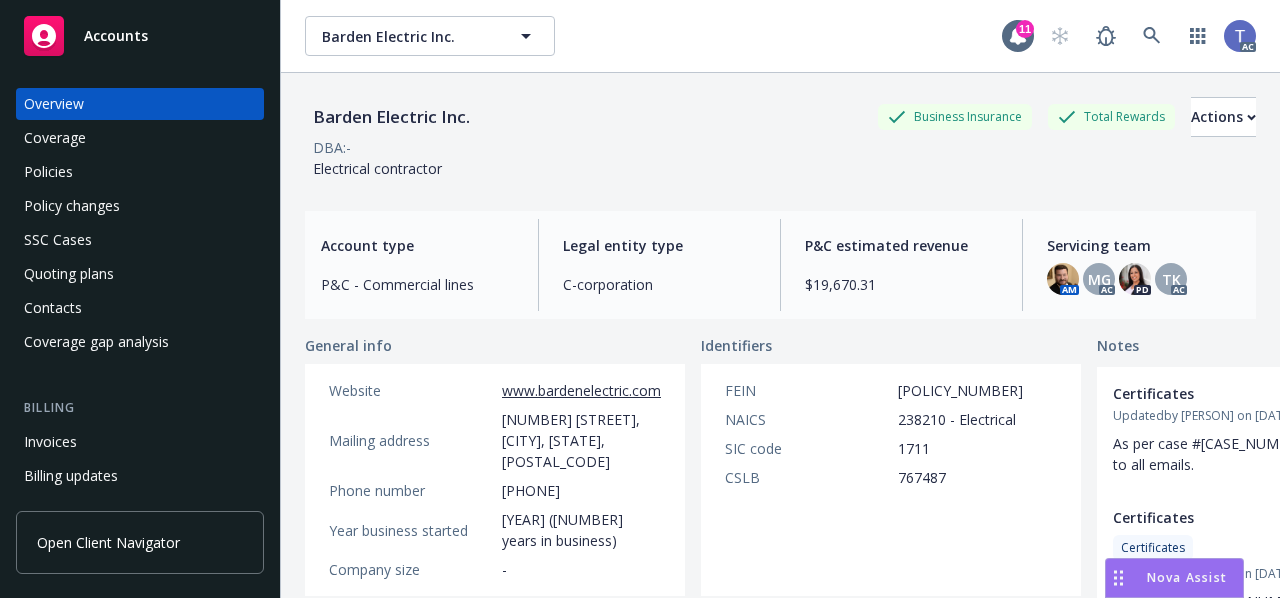 click on "Policies" at bounding box center (48, 172) 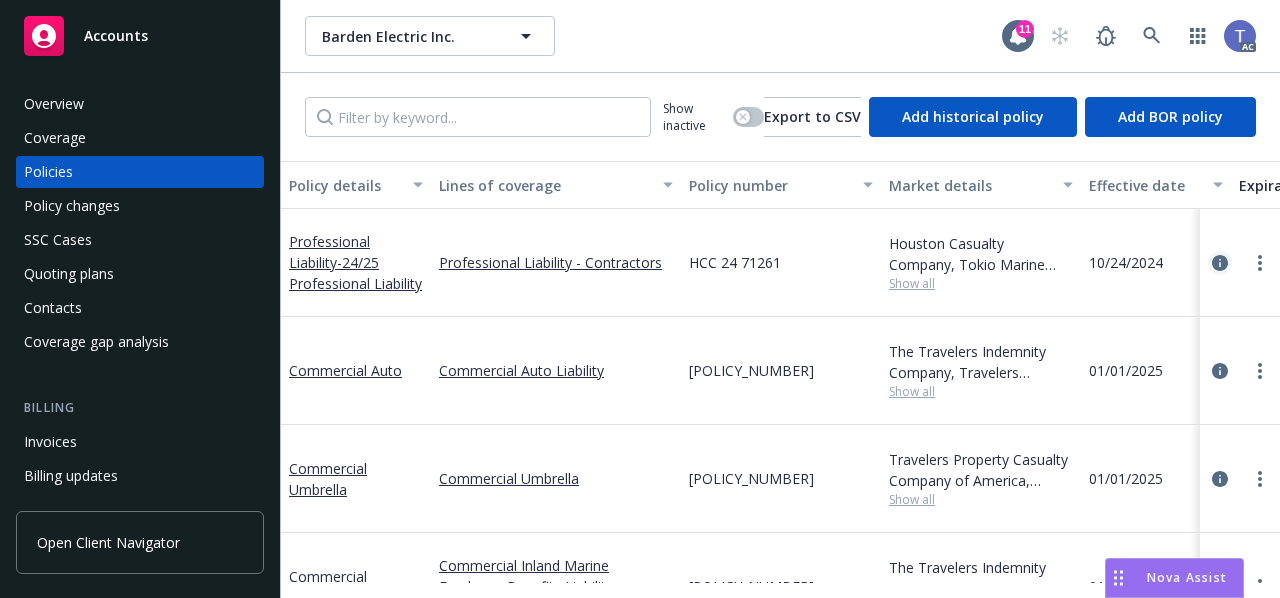 click at bounding box center [1220, 263] 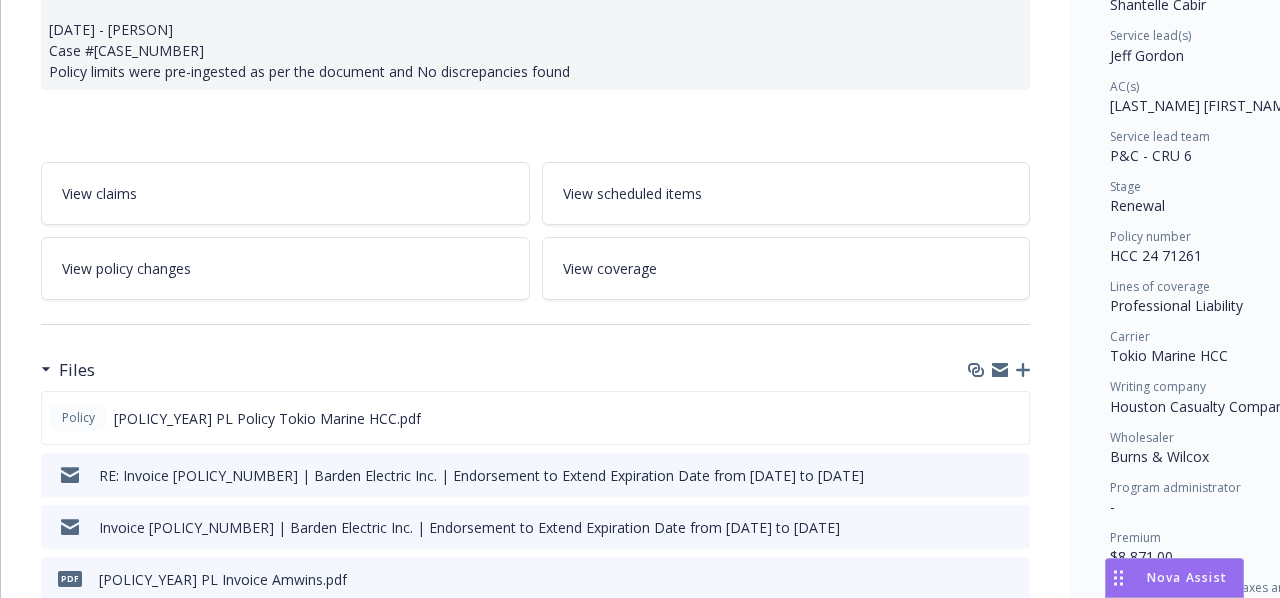 scroll, scrollTop: 290, scrollLeft: 0, axis: vertical 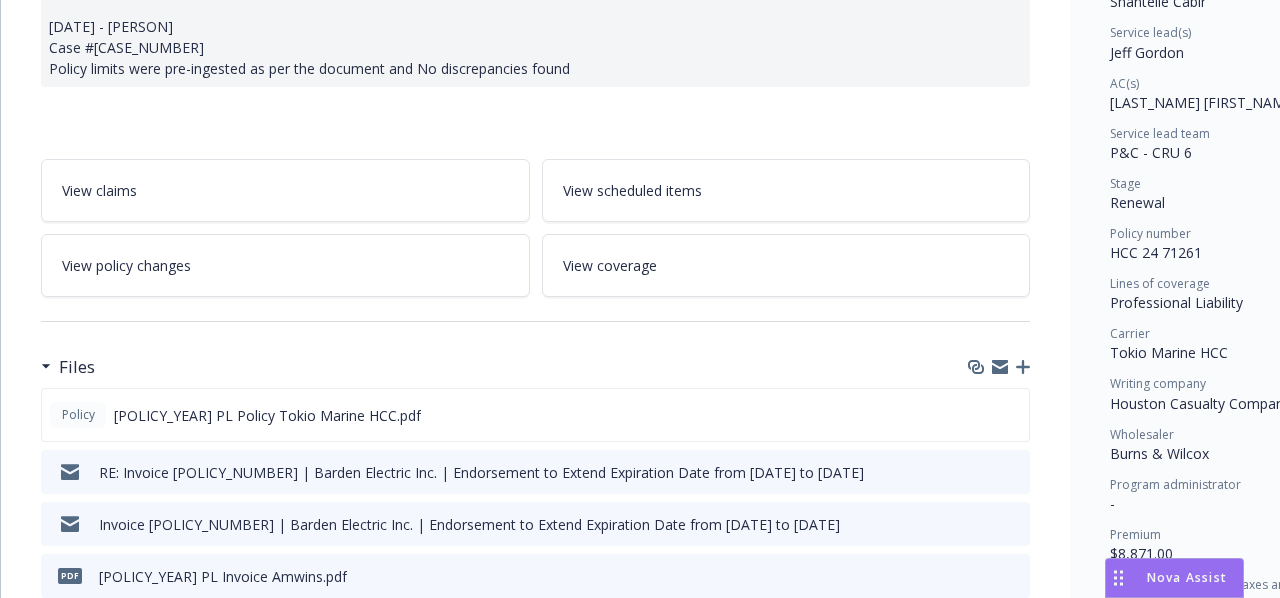 click on "View policy changes" at bounding box center [285, 265] 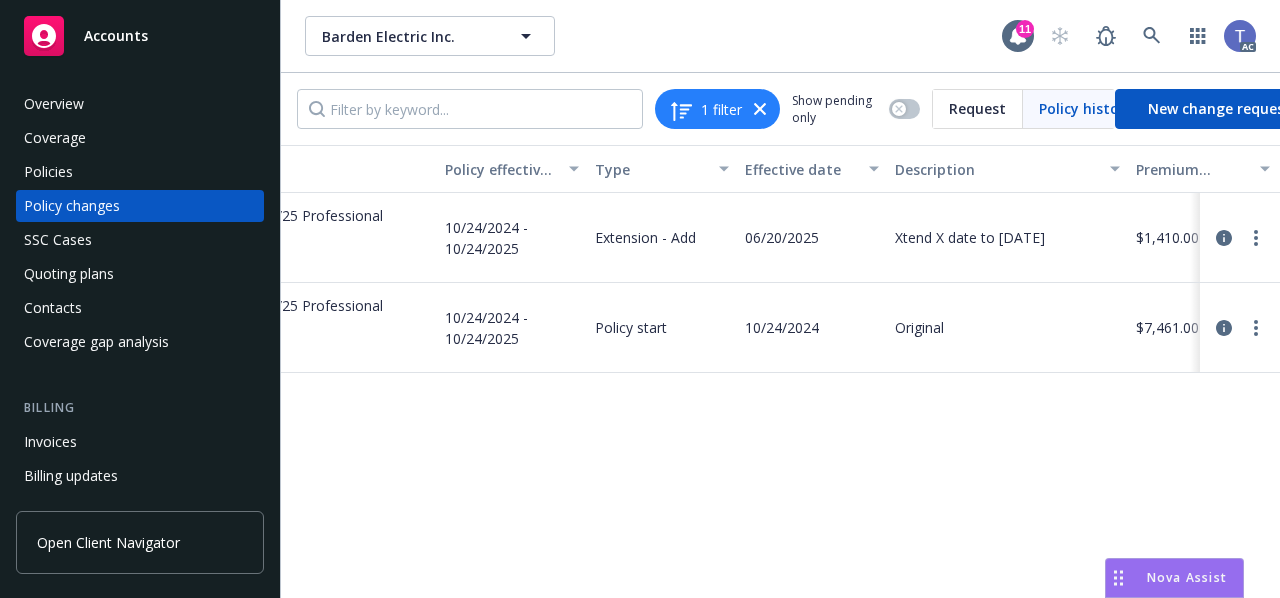scroll, scrollTop: 0, scrollLeft: 175, axis: horizontal 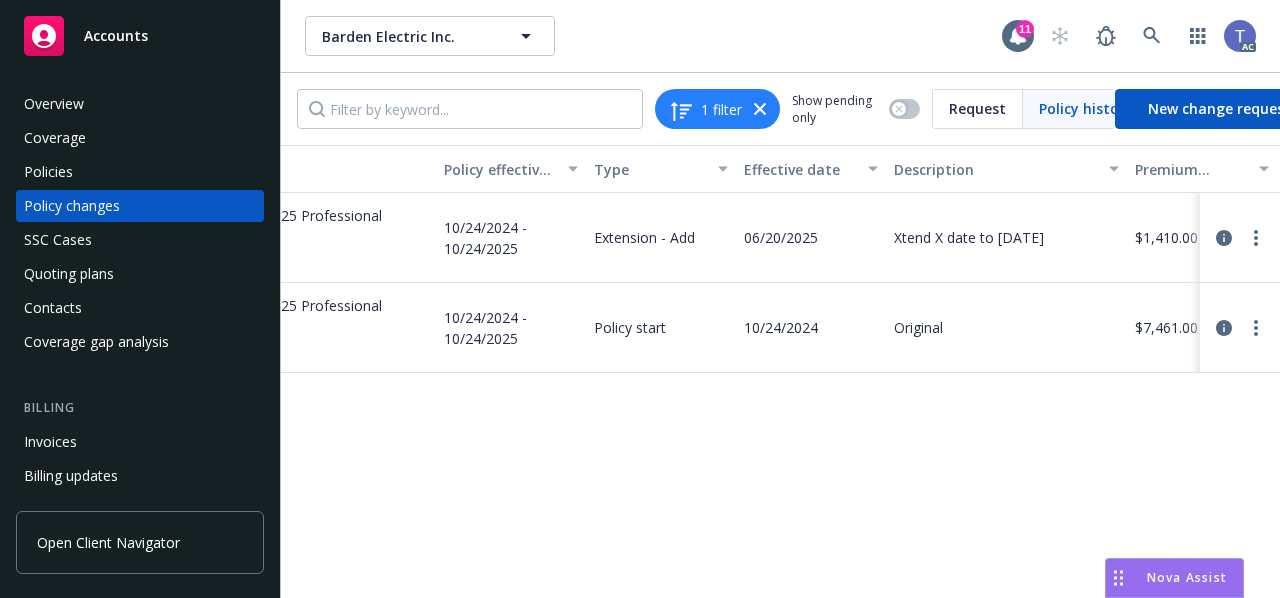 click on "Policies" at bounding box center [140, 172] 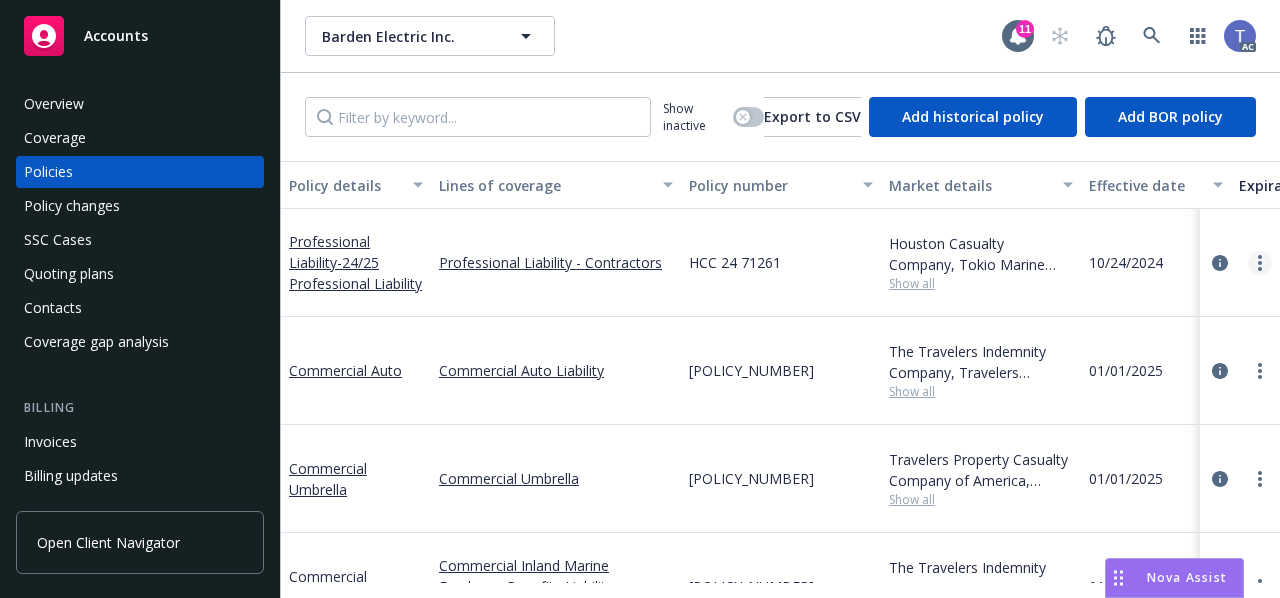 click at bounding box center [1260, 263] 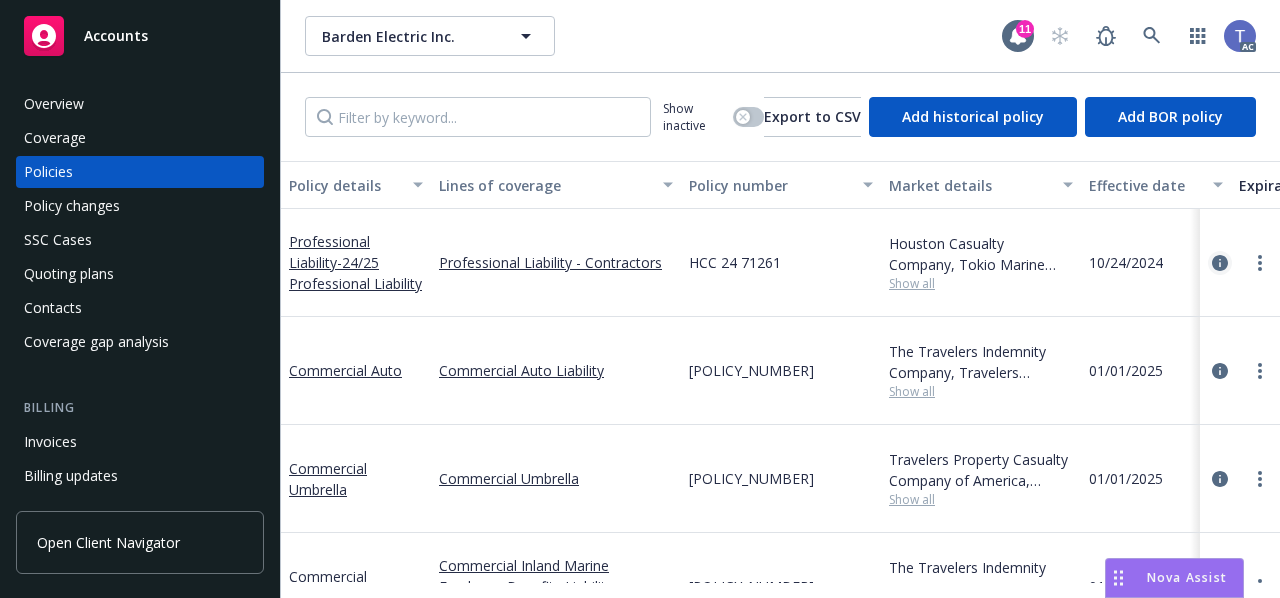 click 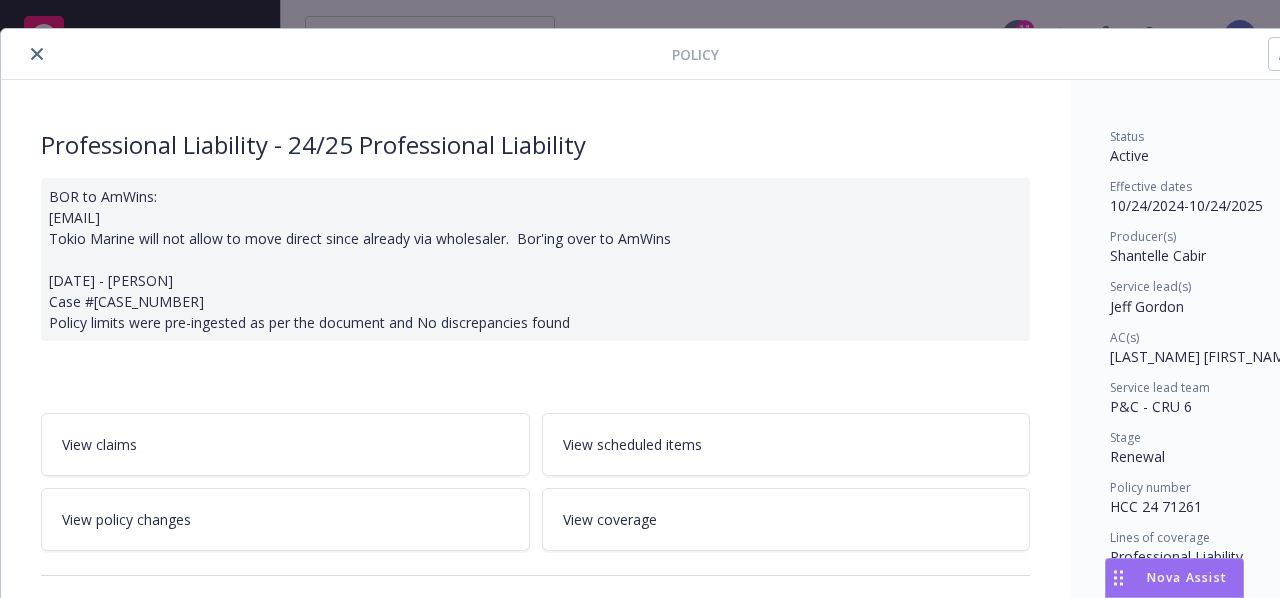 scroll, scrollTop: 36, scrollLeft: 110, axis: both 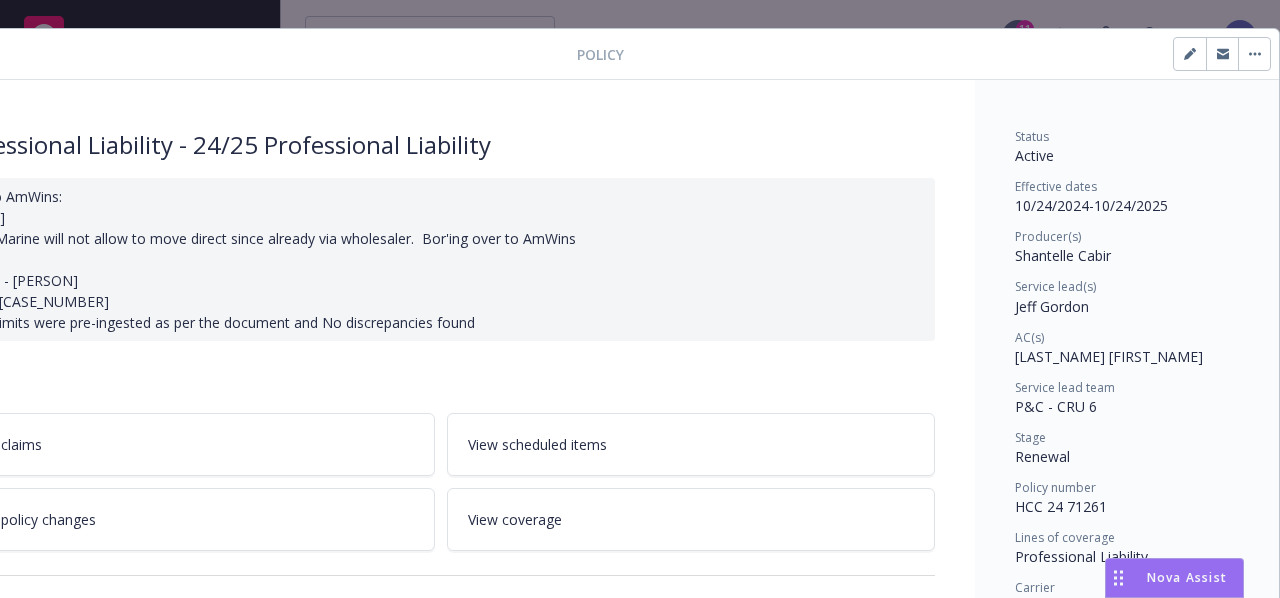 click at bounding box center [1190, 54] 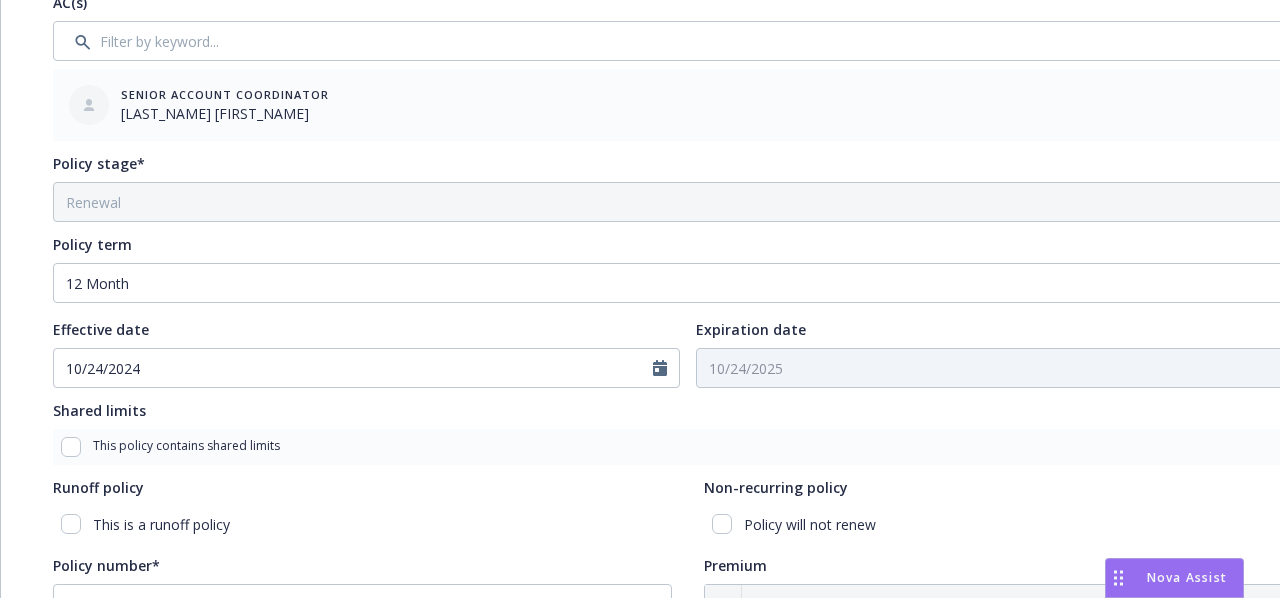 scroll, scrollTop: 594, scrollLeft: 0, axis: vertical 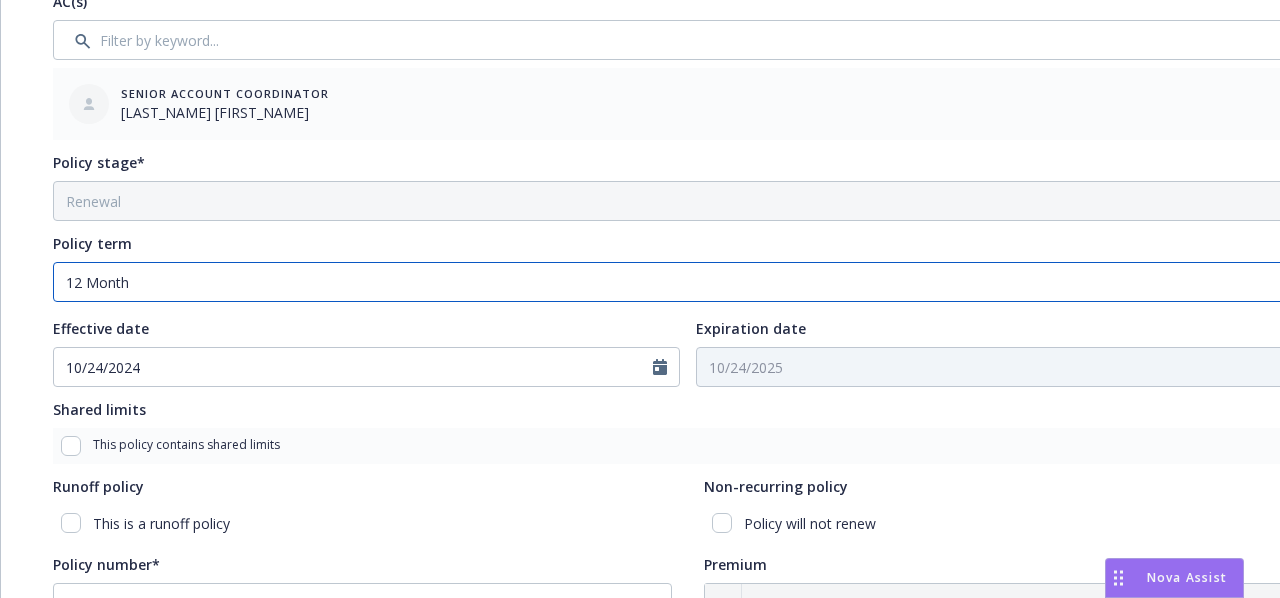 click on "Select policy term 12 Month 6 Month 4 Month 3 Month 2 Month 1 Month 36 Month (3 yr) 72 Month (6 yr) 120 Month (10 yr) 180 Month (15 yr) 240 Month (20 yr) 300 Month (25 yr) 360 Month (30 yr) Other" at bounding box center [687, 282] 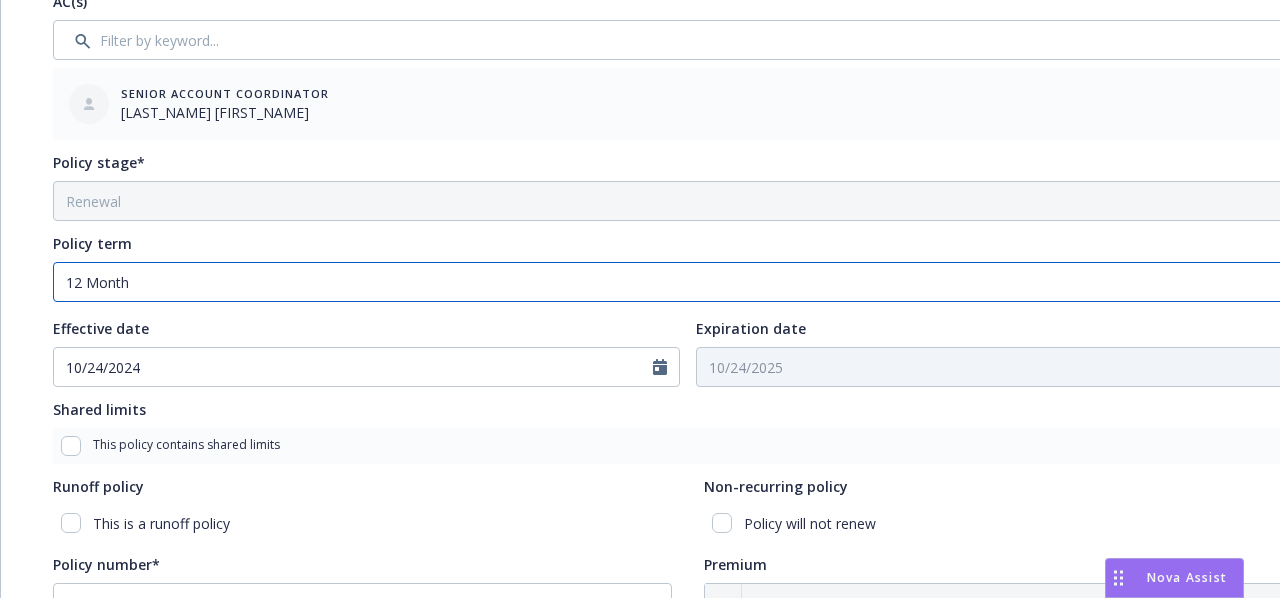 select on "other" 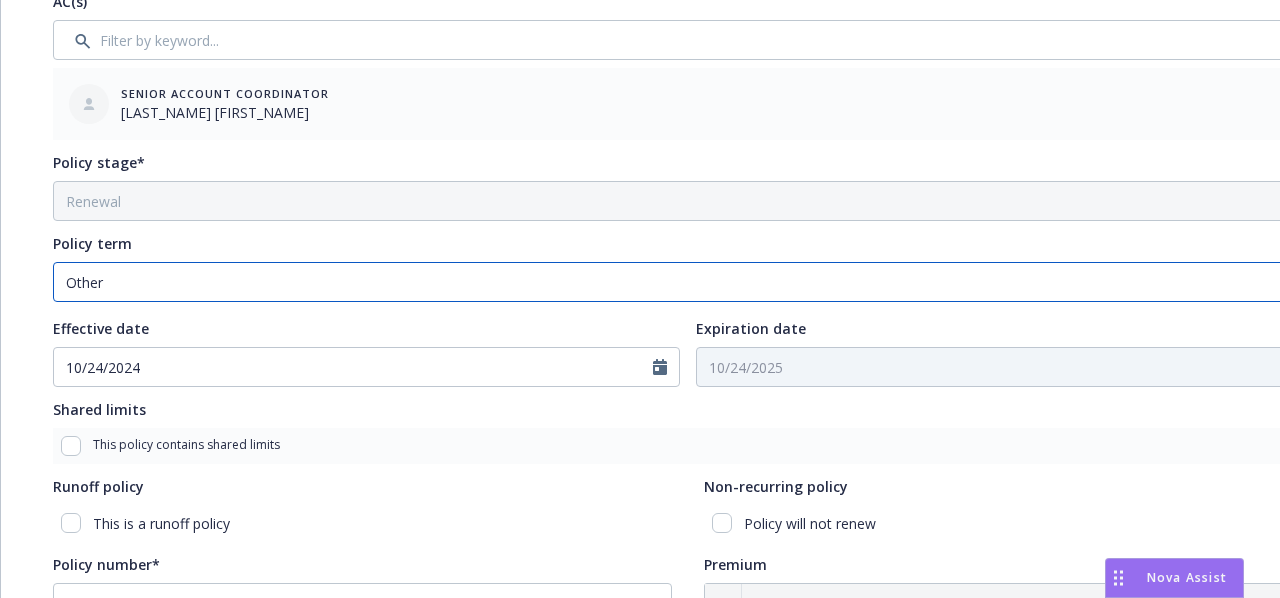 click on "Select policy term 12 Month 6 Month 4 Month 3 Month 2 Month 1 Month 36 Month (3 yr) 72 Month (6 yr) 120 Month (10 yr) 180 Month (15 yr) 240 Month (20 yr) 300 Month (25 yr) 360 Month (30 yr) Other" at bounding box center [687, 282] 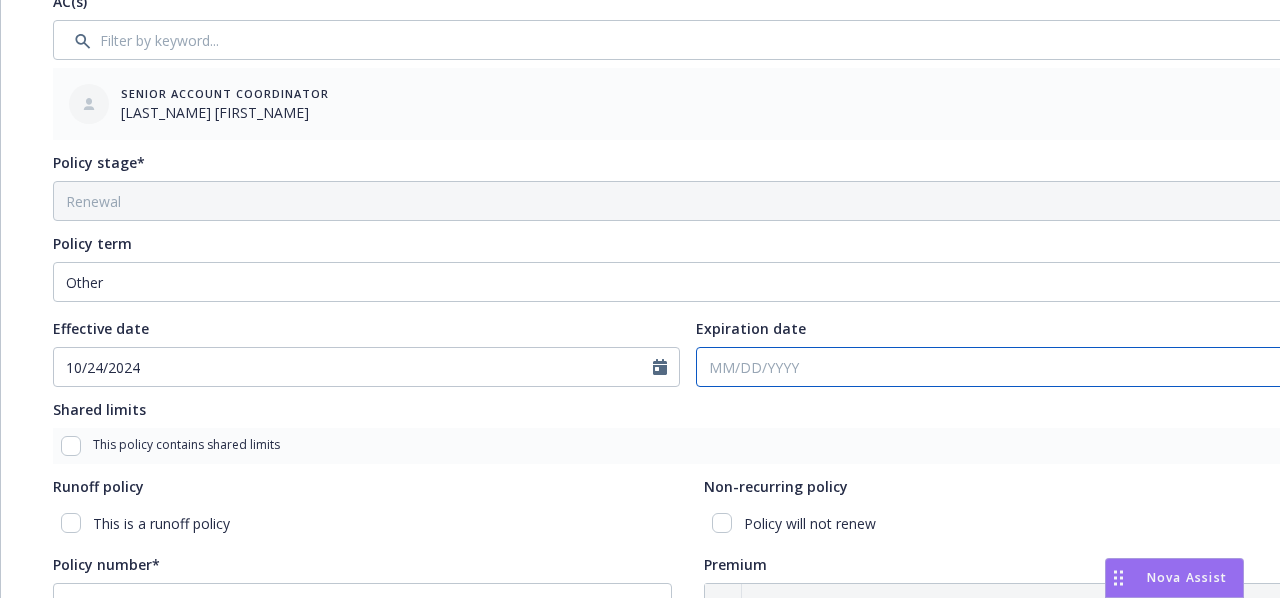 select on "8" 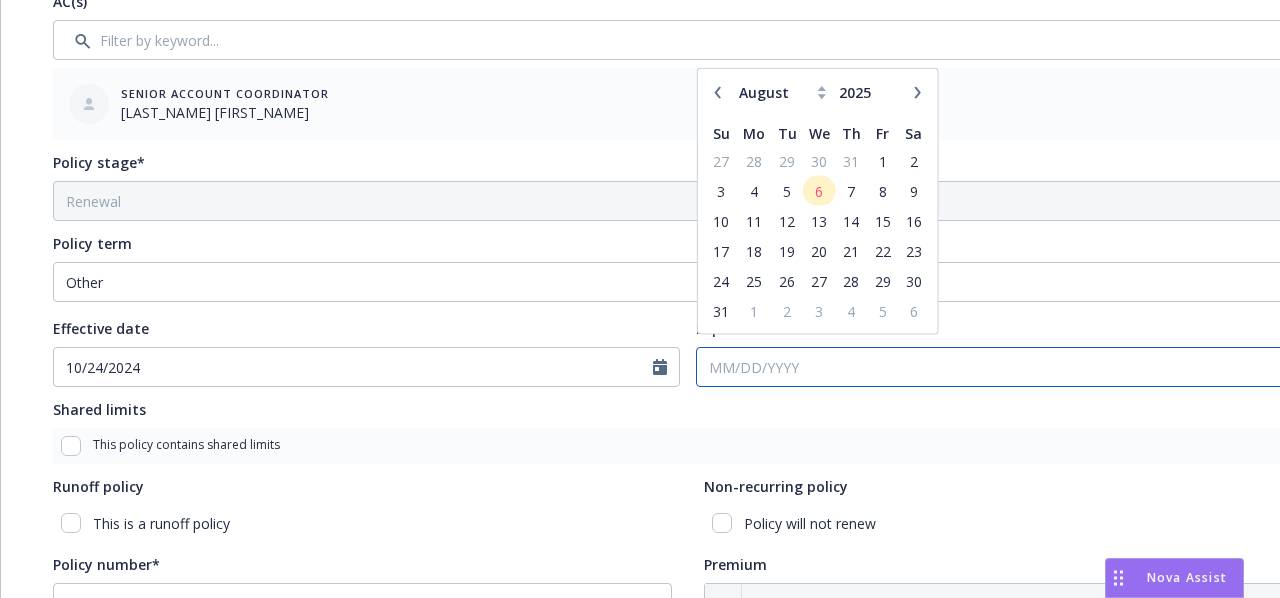 click on "Expiration date" at bounding box center [996, 367] 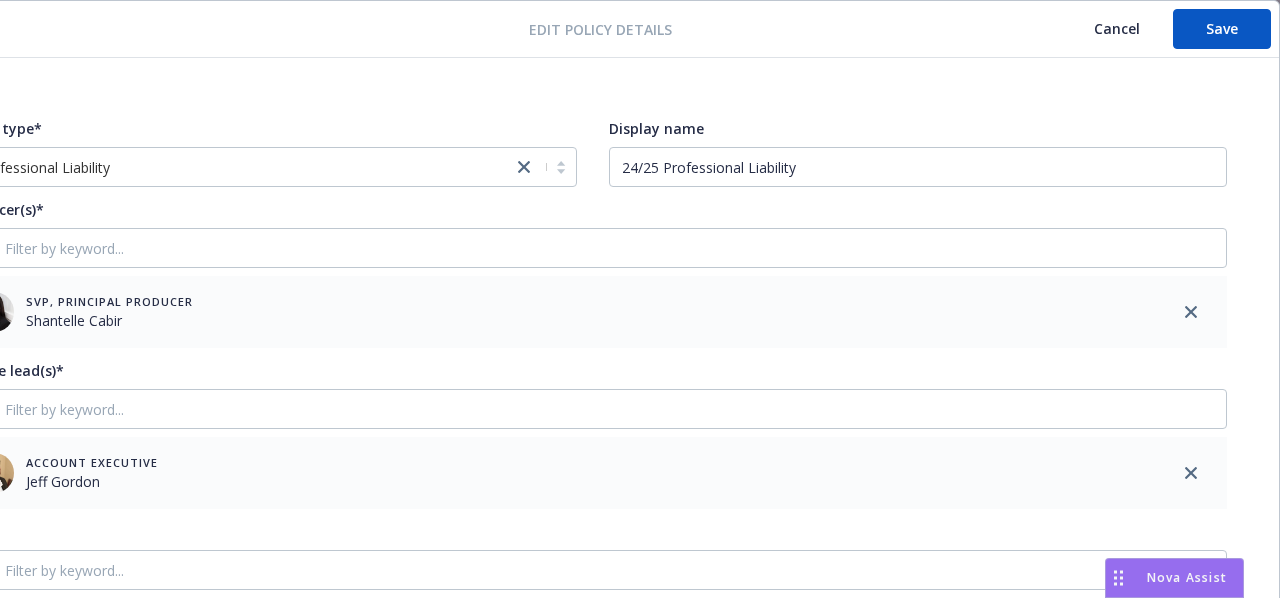 scroll, scrollTop: 0, scrollLeft: 110, axis: horizontal 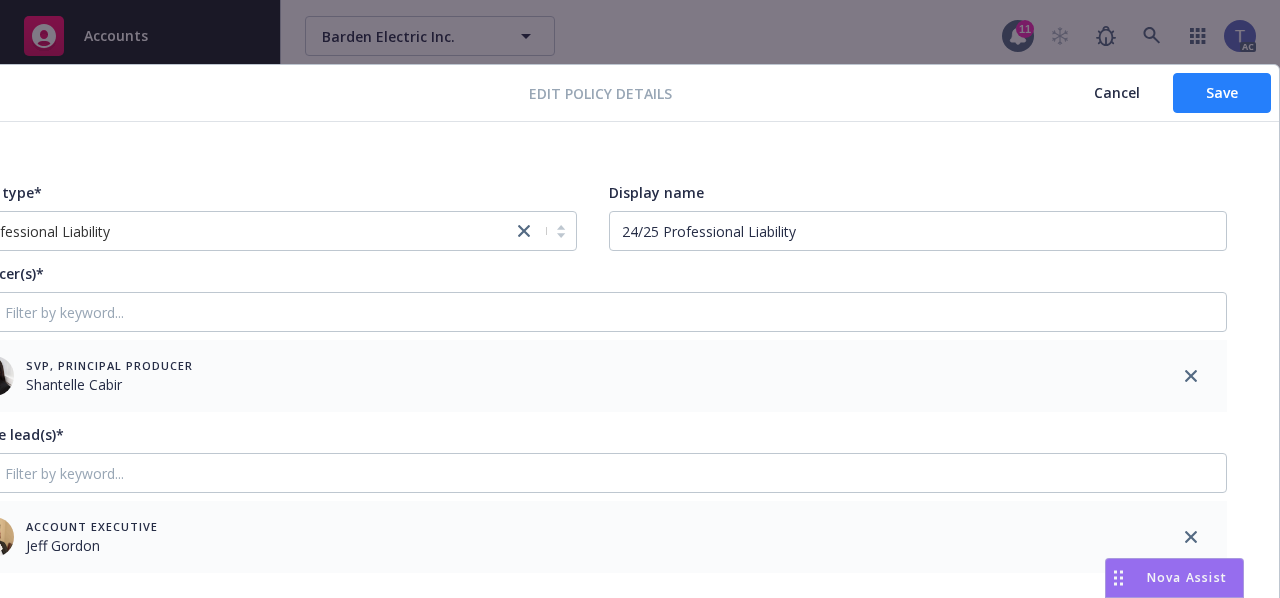 type on "01/01/2026" 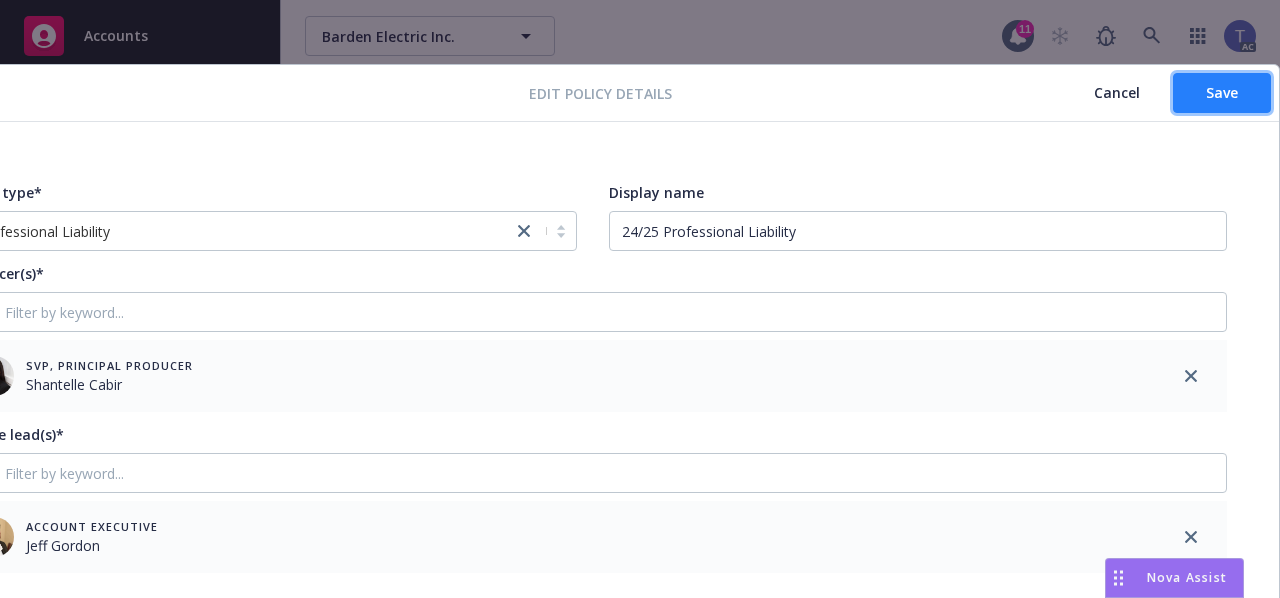 click on "Save" at bounding box center [1222, 93] 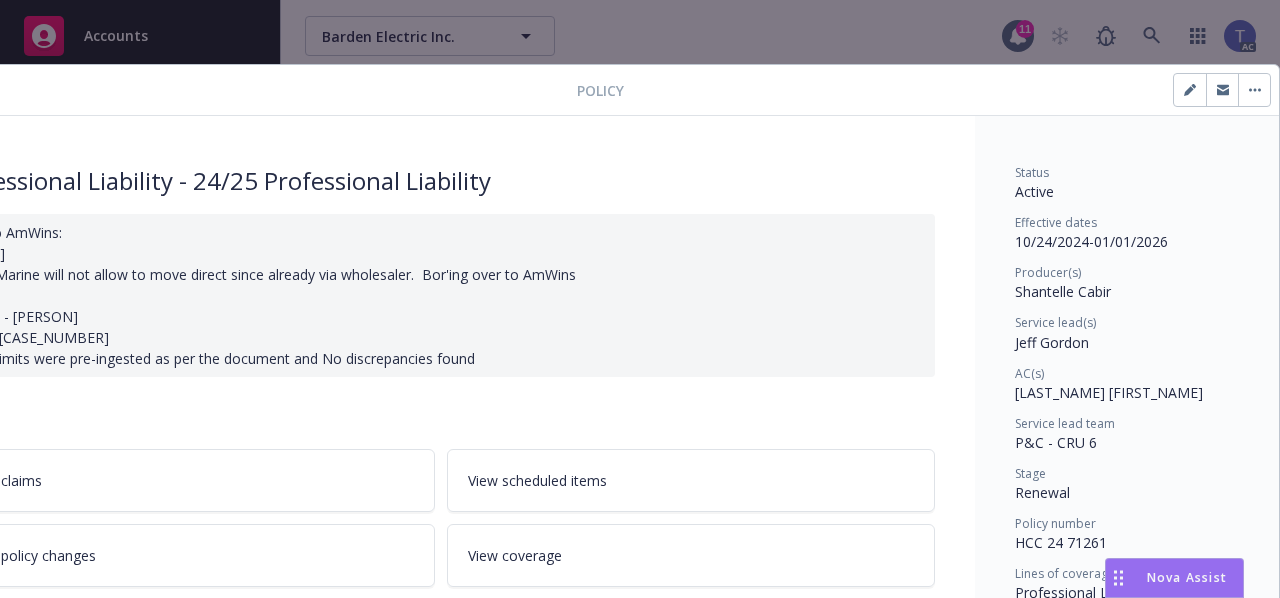 scroll, scrollTop: 0, scrollLeft: 0, axis: both 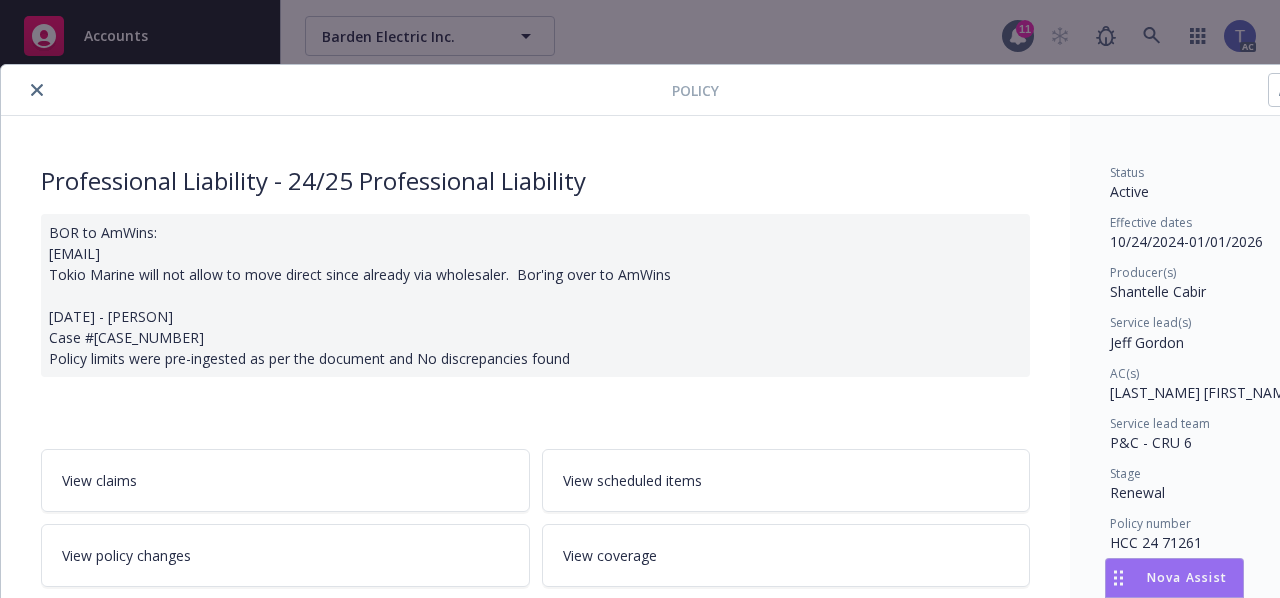 click 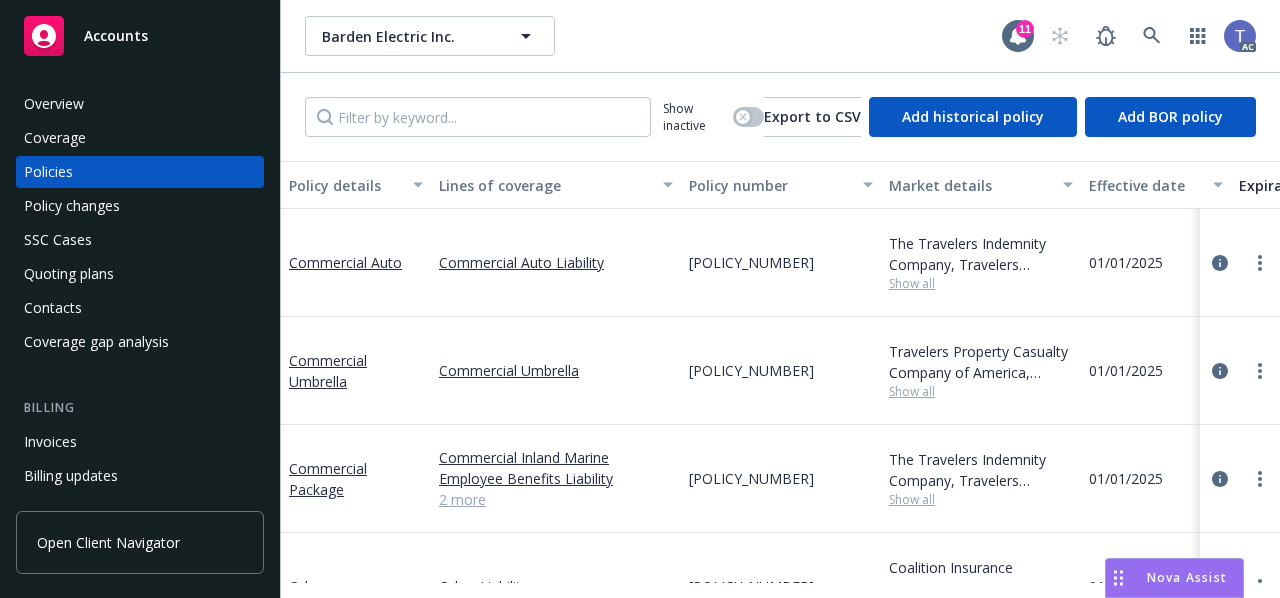 click on "Policy changes" at bounding box center [72, 206] 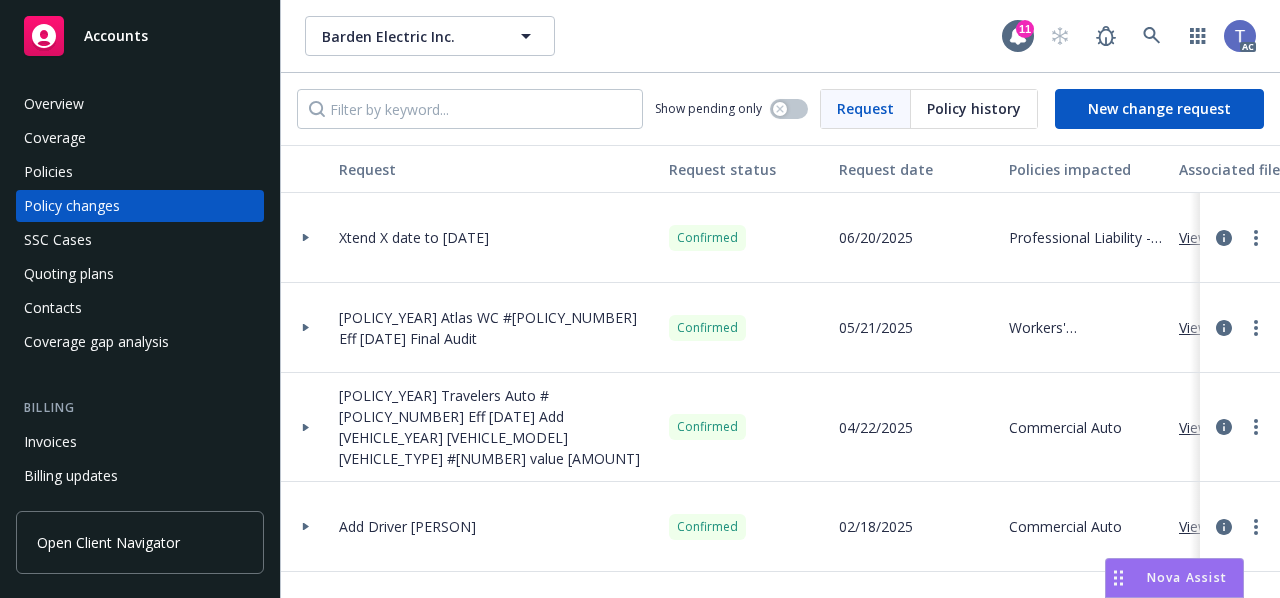 click on "Invoices" at bounding box center (50, 442) 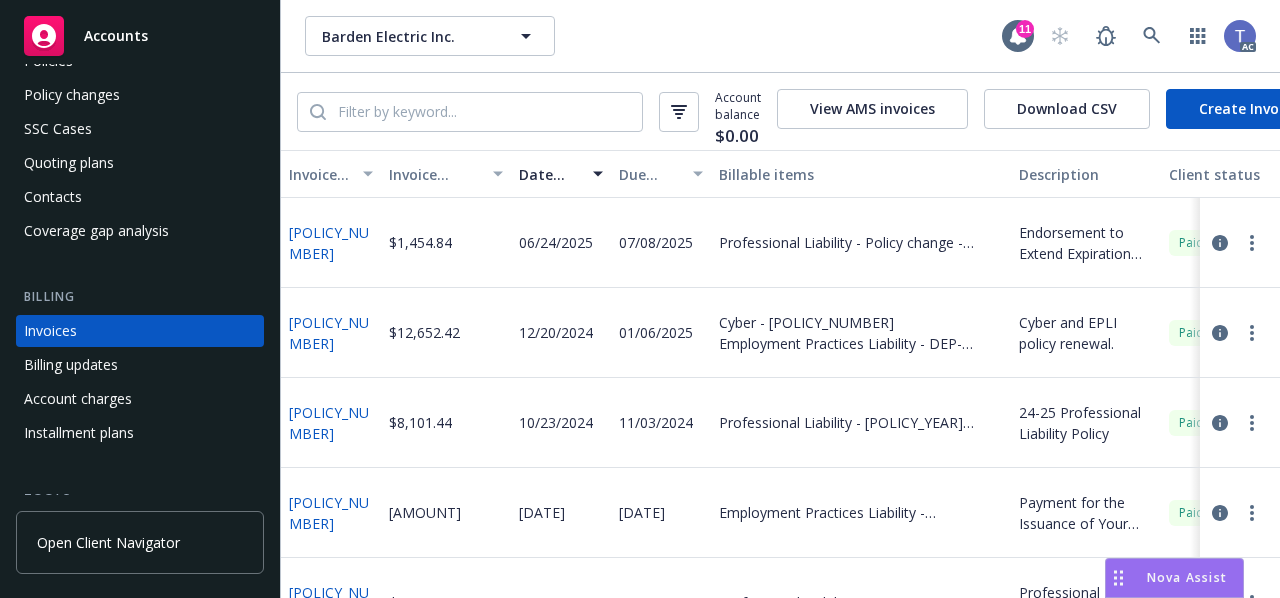 scroll, scrollTop: 0, scrollLeft: 0, axis: both 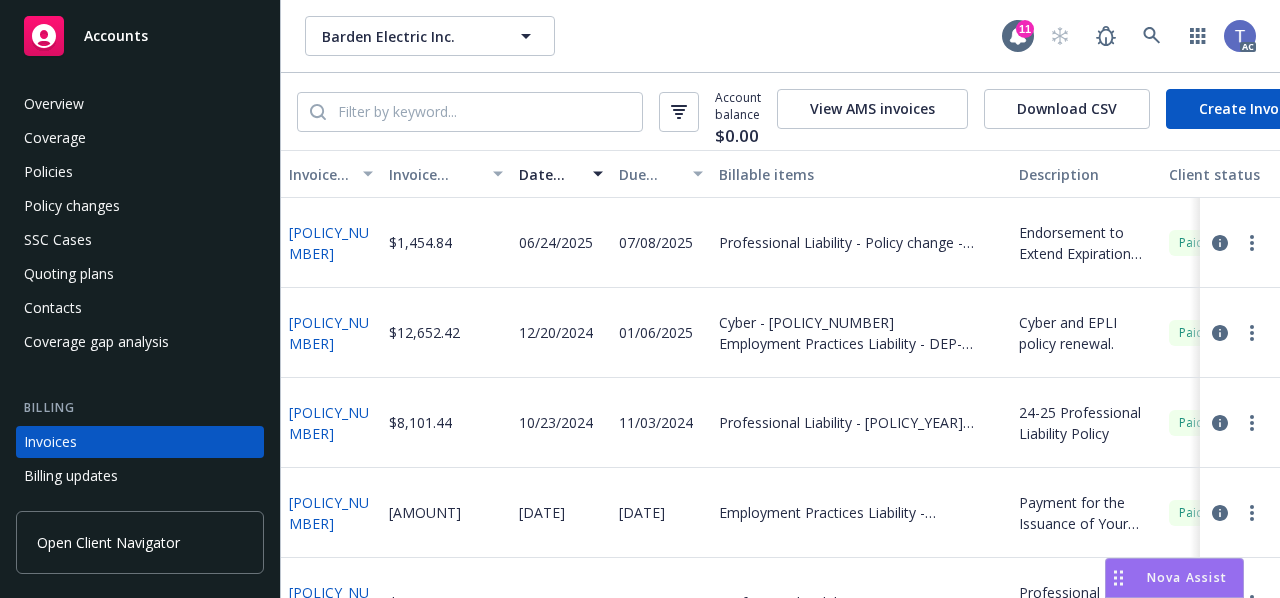 click on "Overview" at bounding box center [140, 104] 